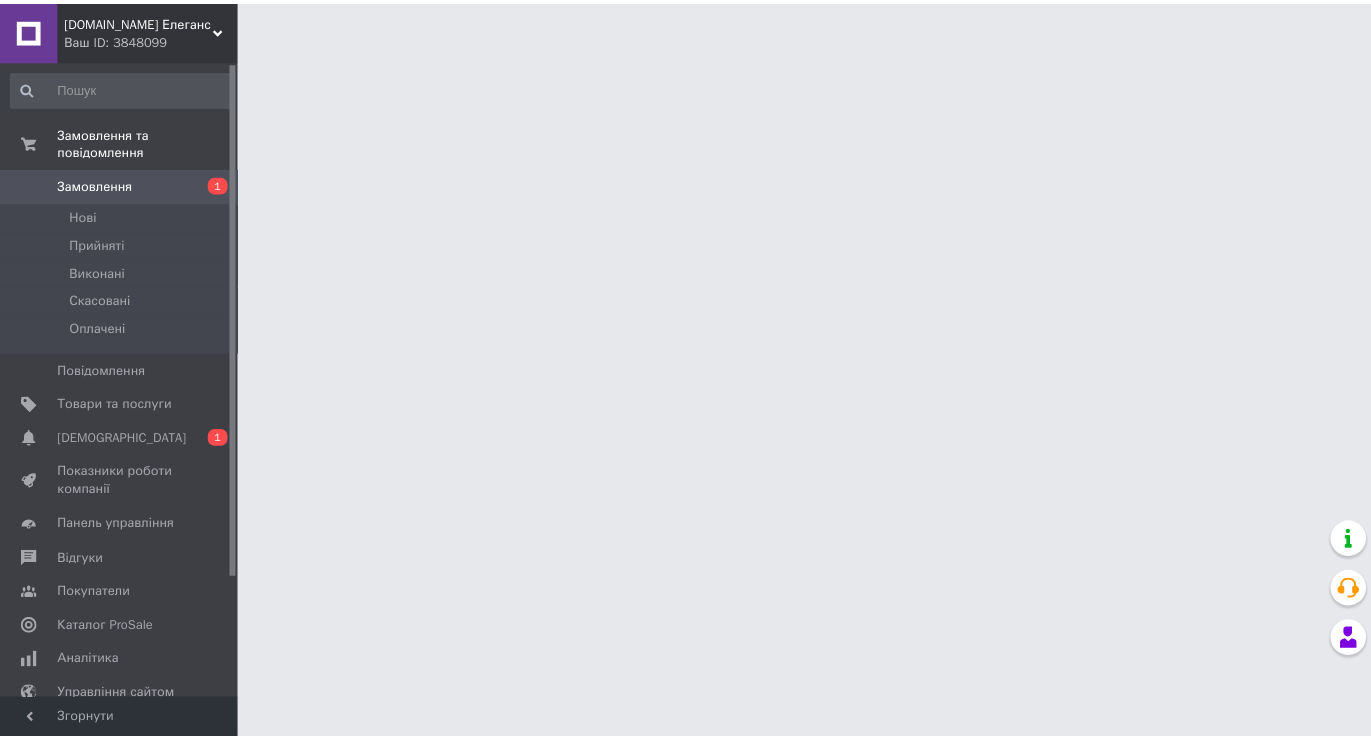 scroll, scrollTop: 0, scrollLeft: 0, axis: both 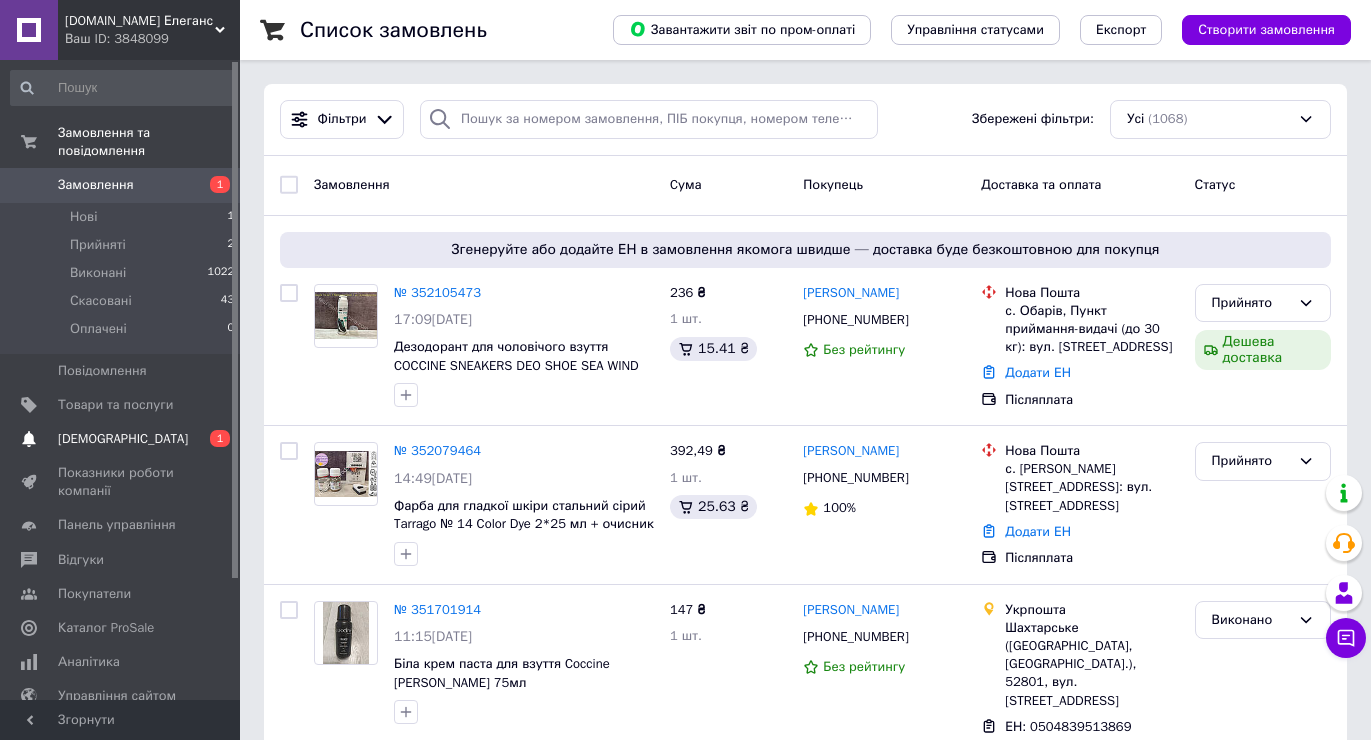 click on "[DEMOGRAPHIC_DATA]" at bounding box center [123, 439] 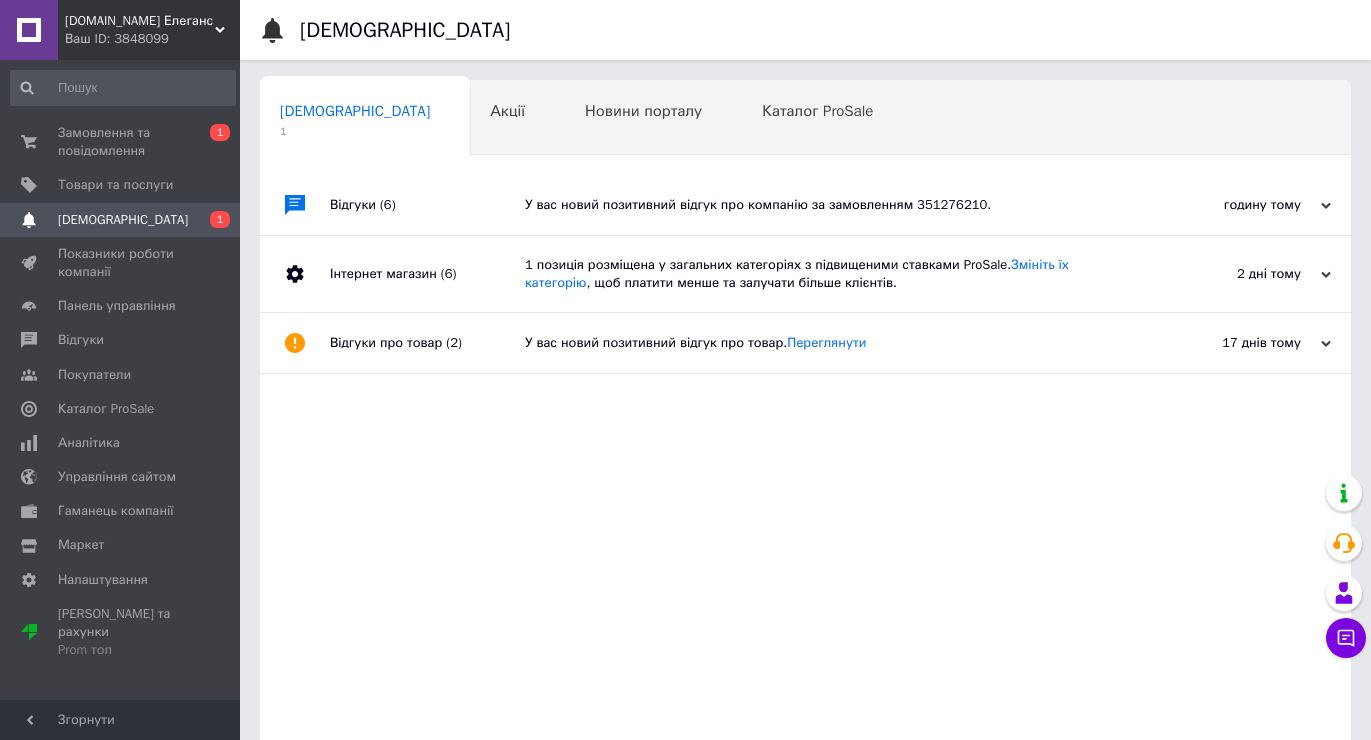 click on "У вас новий позитивний відгук про компанію за замовленням 351276210." at bounding box center [828, 205] 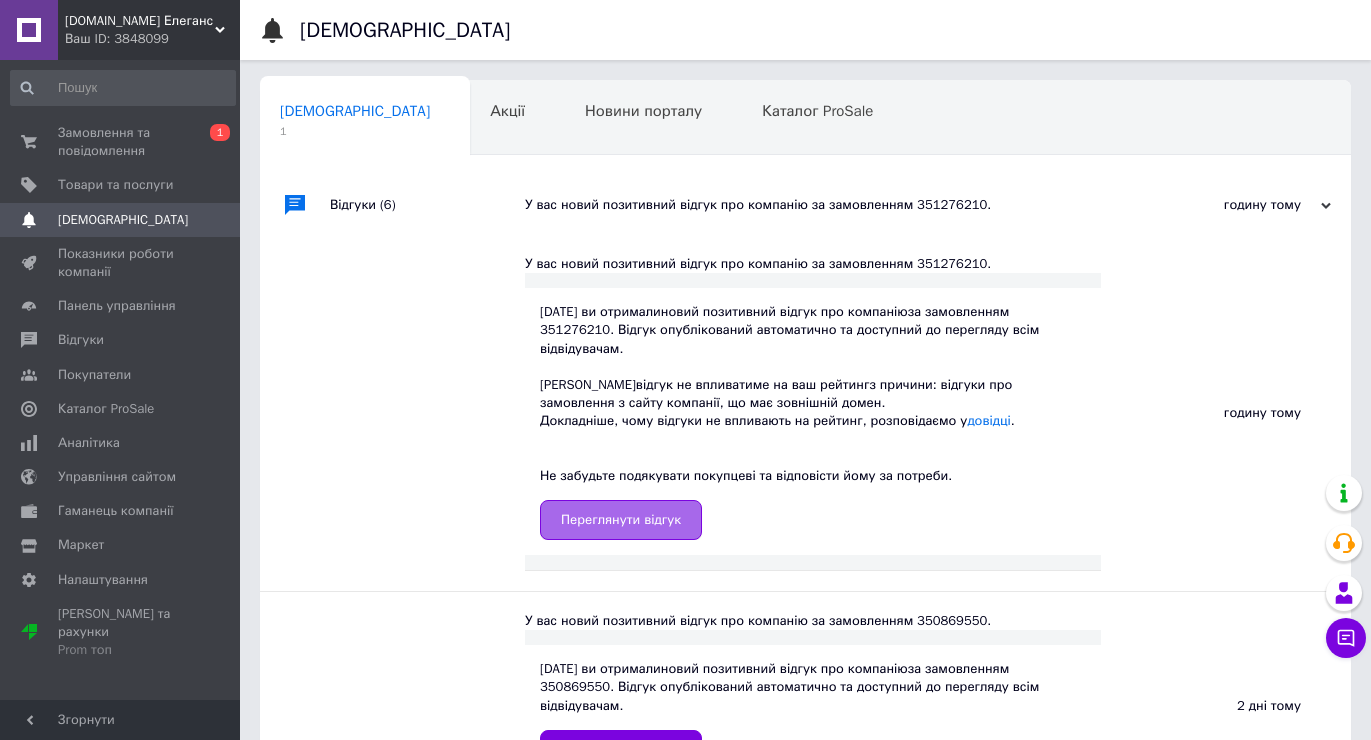 click on "Переглянути відгук" at bounding box center [621, 520] 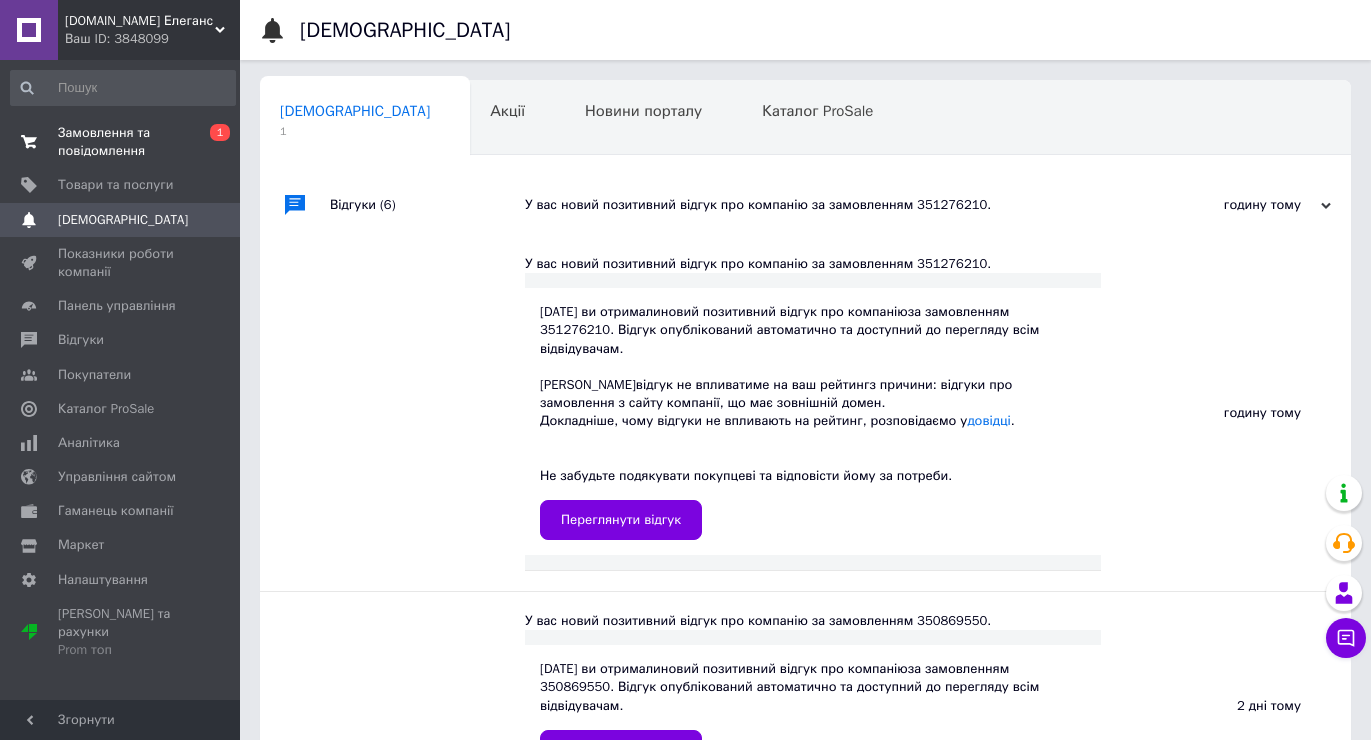 click on "Замовлення та повідомлення" at bounding box center (121, 142) 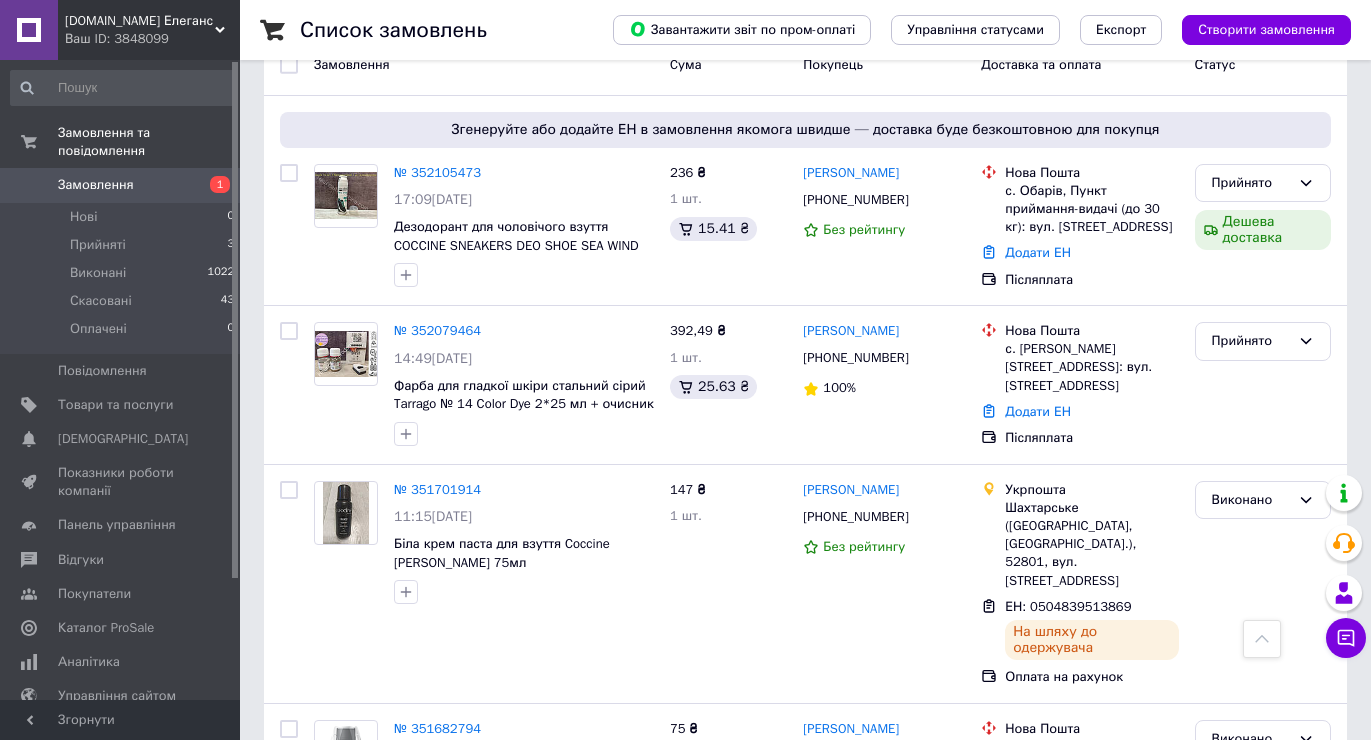 scroll, scrollTop: 100, scrollLeft: 0, axis: vertical 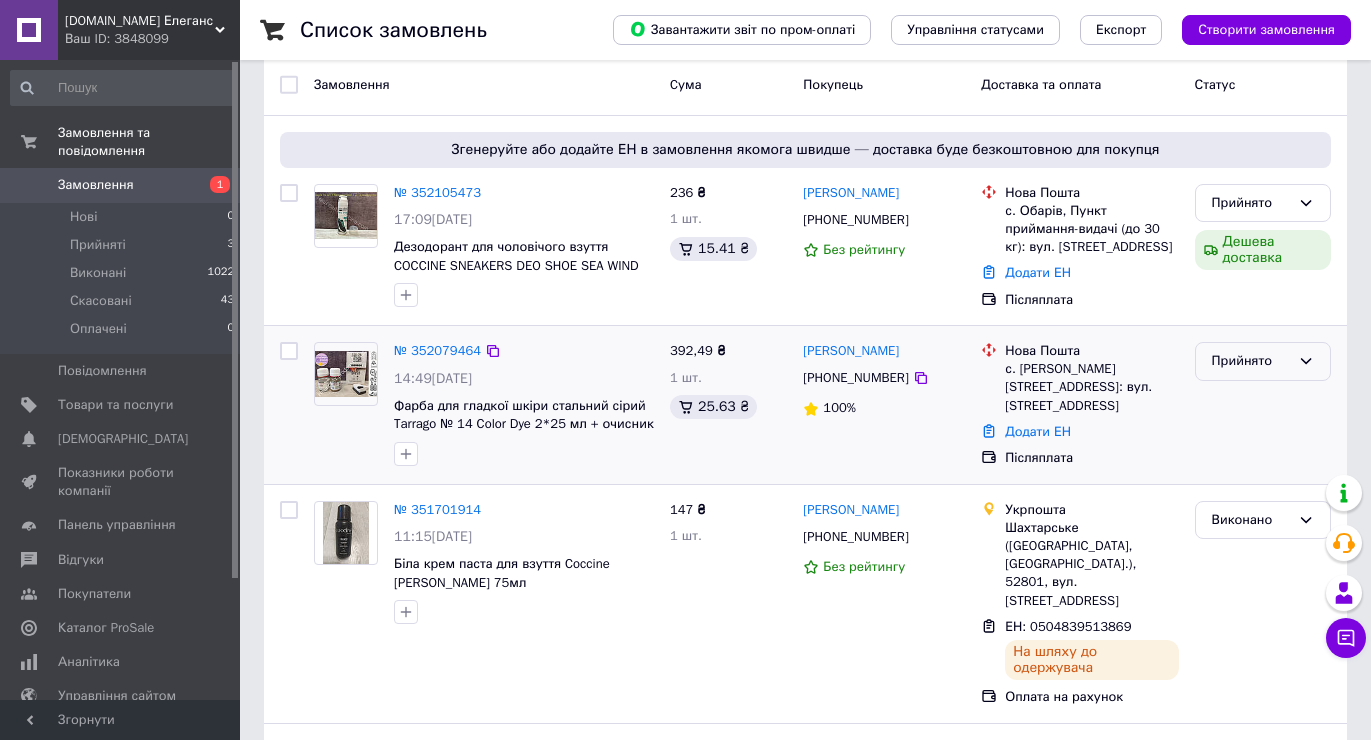 click on "Прийнято" at bounding box center [1263, 361] 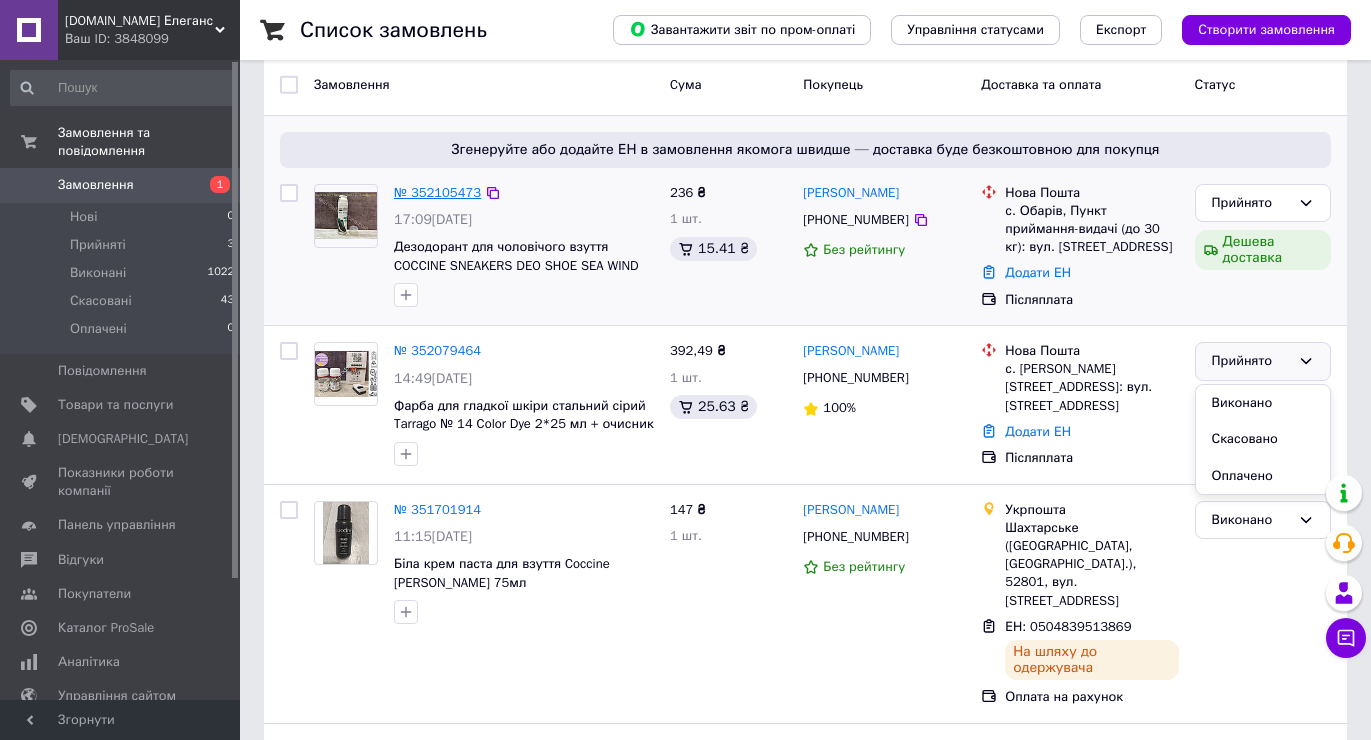 click on "№ 352105473" at bounding box center (437, 192) 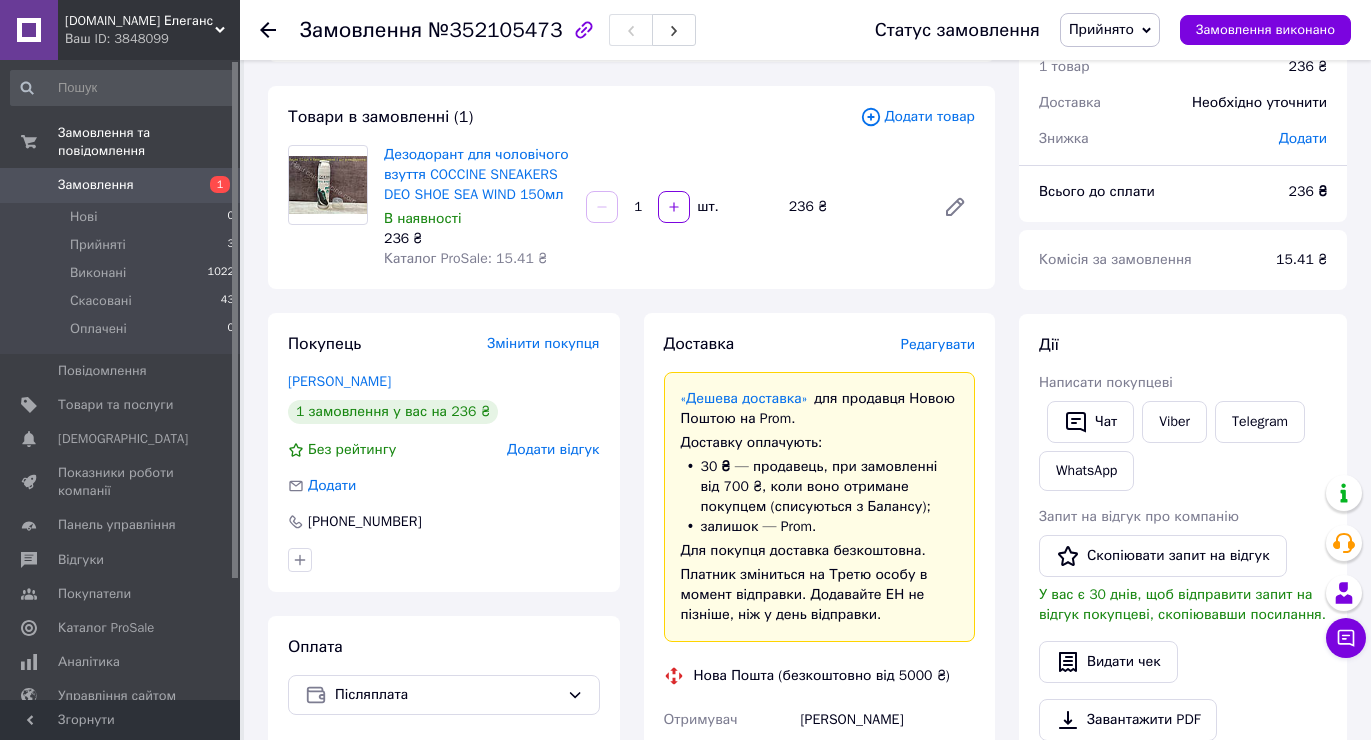 scroll, scrollTop: 400, scrollLeft: 0, axis: vertical 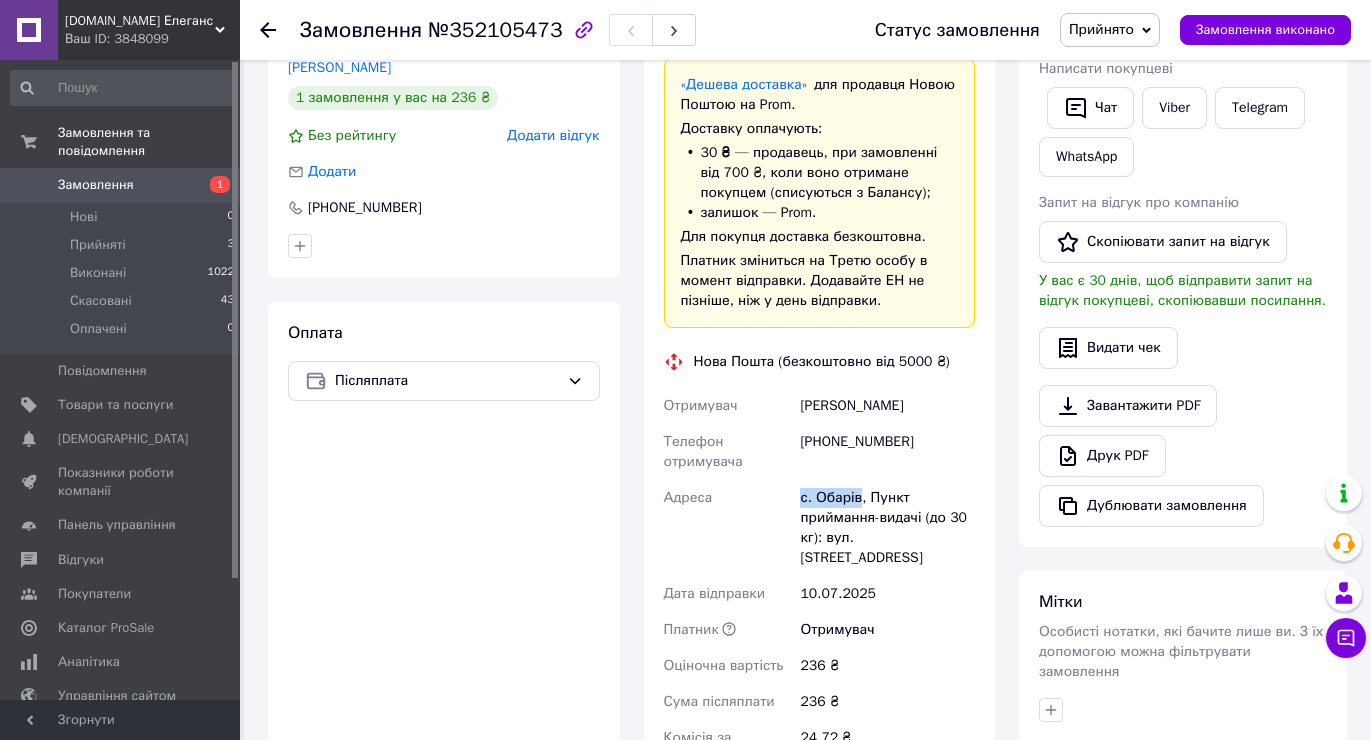 drag, startPoint x: 856, startPoint y: 499, endPoint x: 797, endPoint y: 502, distance: 59.07622 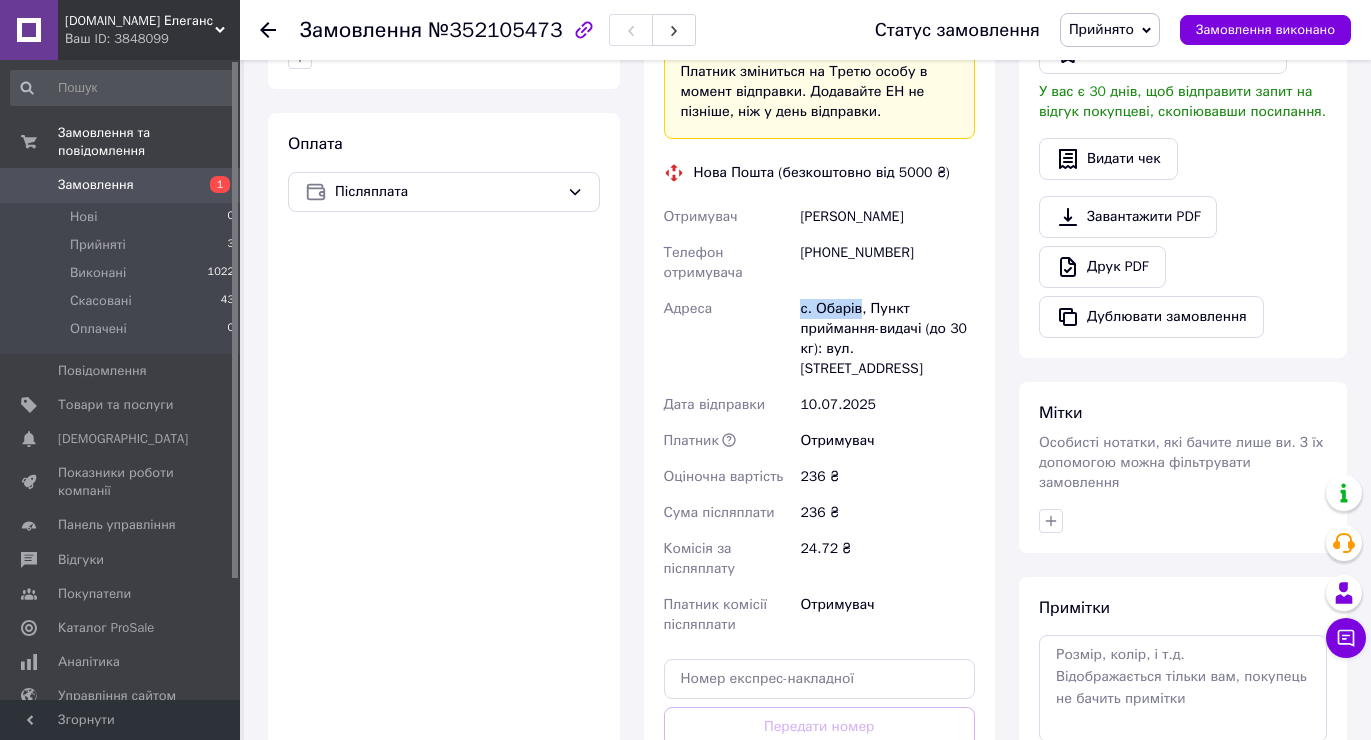 scroll, scrollTop: 600, scrollLeft: 0, axis: vertical 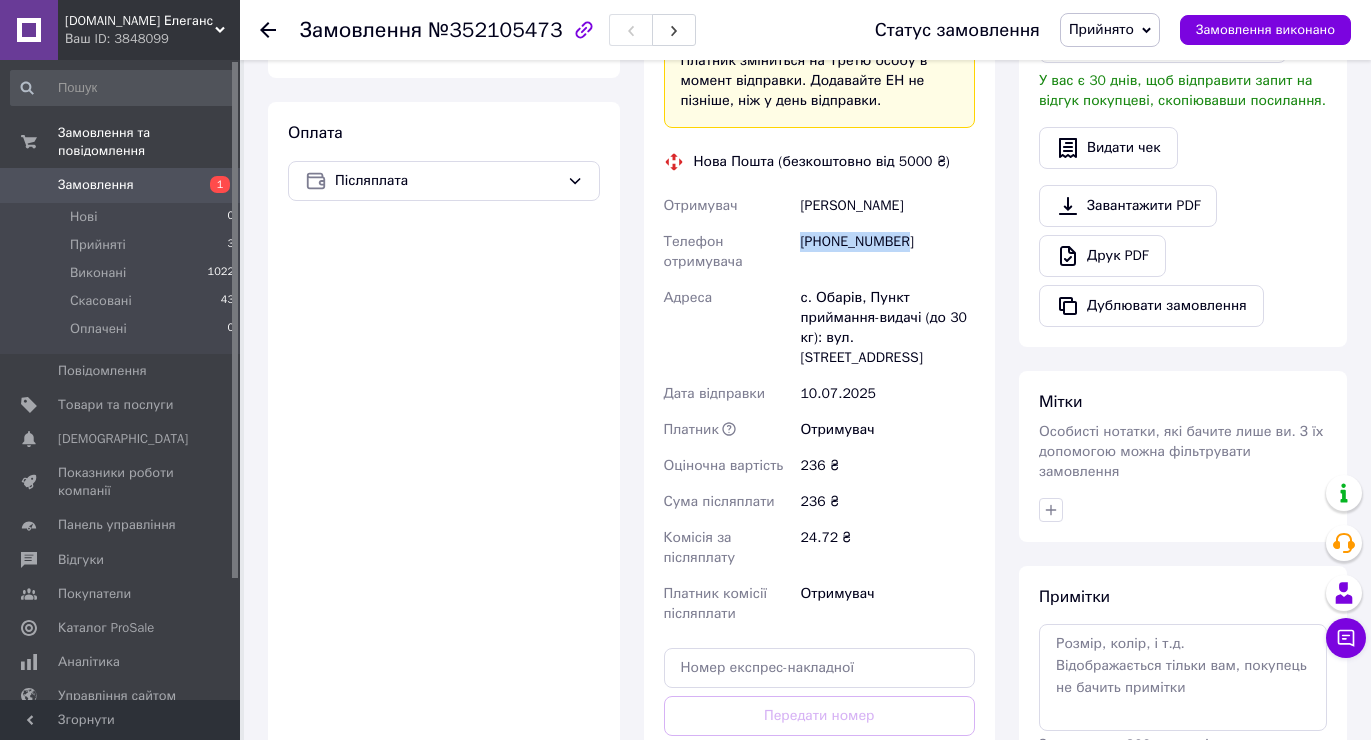 drag, startPoint x: 903, startPoint y: 239, endPoint x: 802, endPoint y: 242, distance: 101.04455 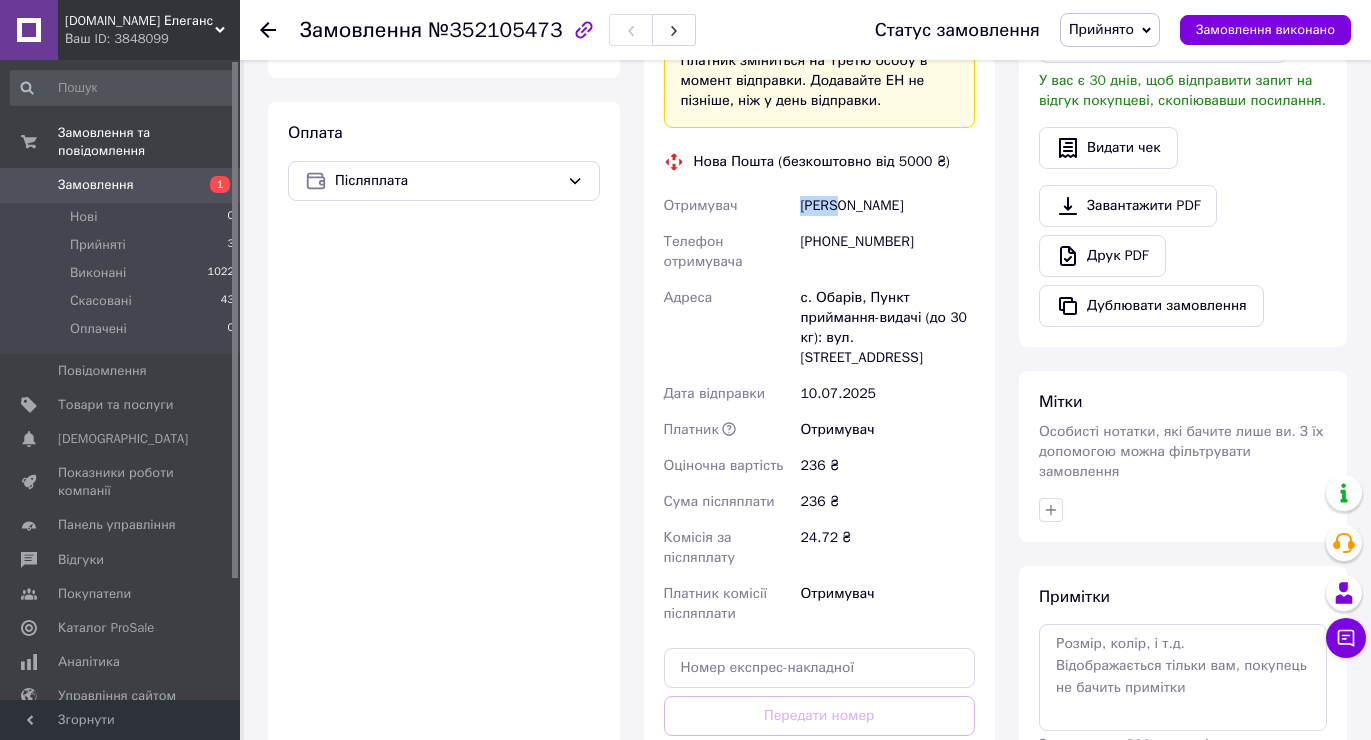 drag, startPoint x: 843, startPoint y: 208, endPoint x: 797, endPoint y: 209, distance: 46.010868 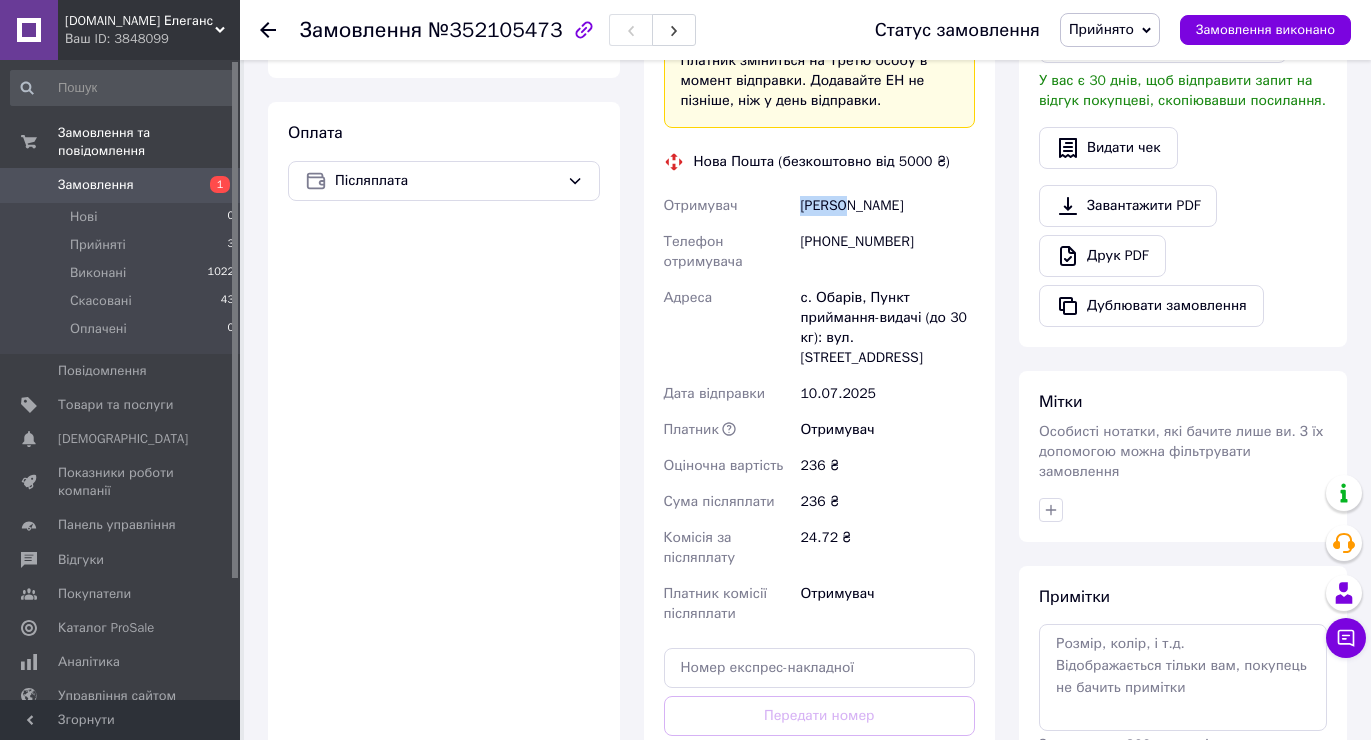 drag, startPoint x: 846, startPoint y: 198, endPoint x: 800, endPoint y: 219, distance: 50.566788 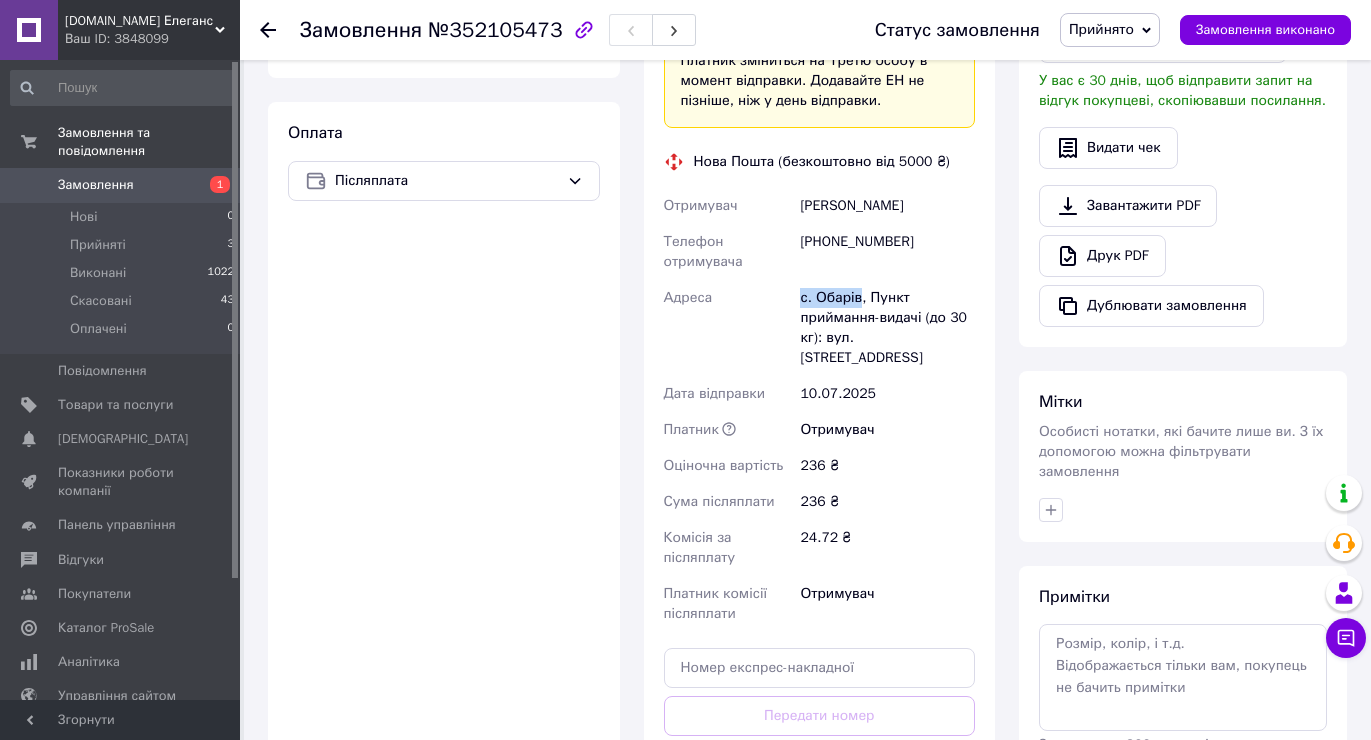 drag, startPoint x: 836, startPoint y: 295, endPoint x: 801, endPoint y: 296, distance: 35.014282 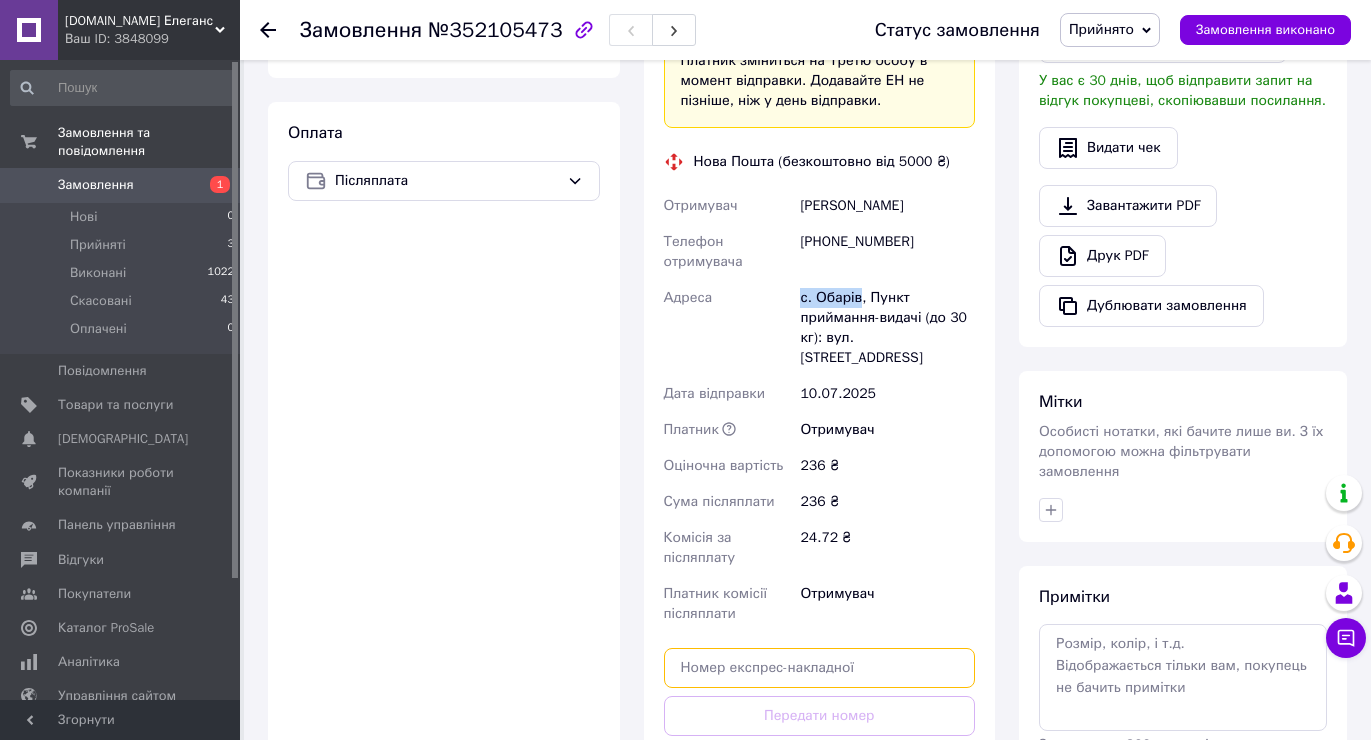 click at bounding box center (820, 668) 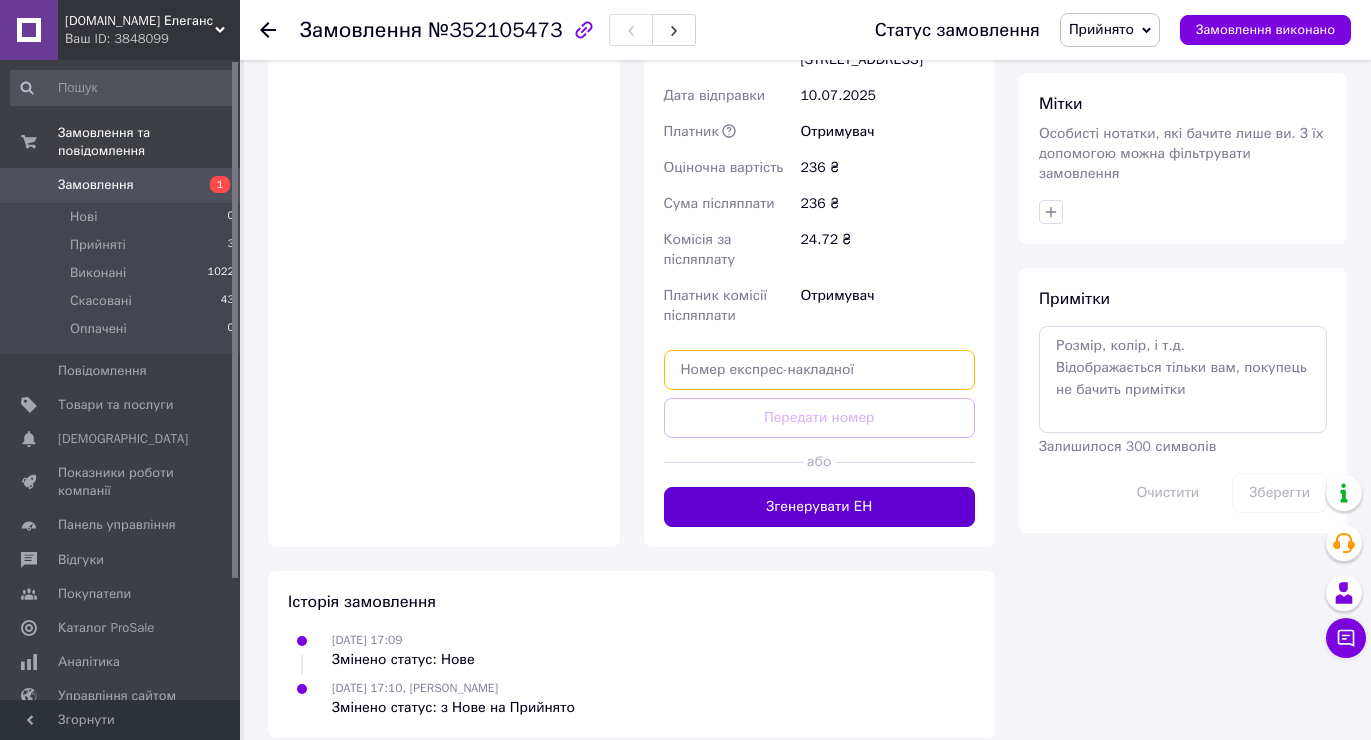 scroll, scrollTop: 900, scrollLeft: 0, axis: vertical 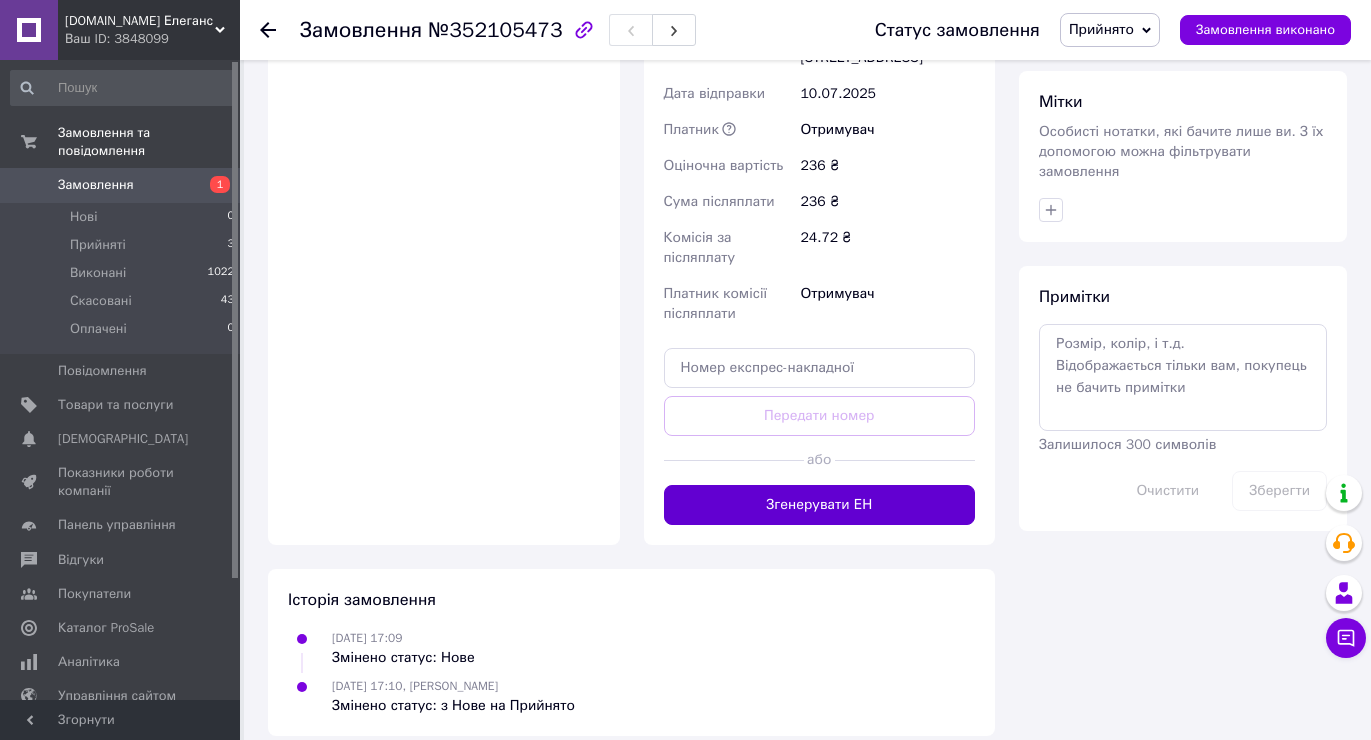 click on "Згенерувати ЕН" at bounding box center (820, 505) 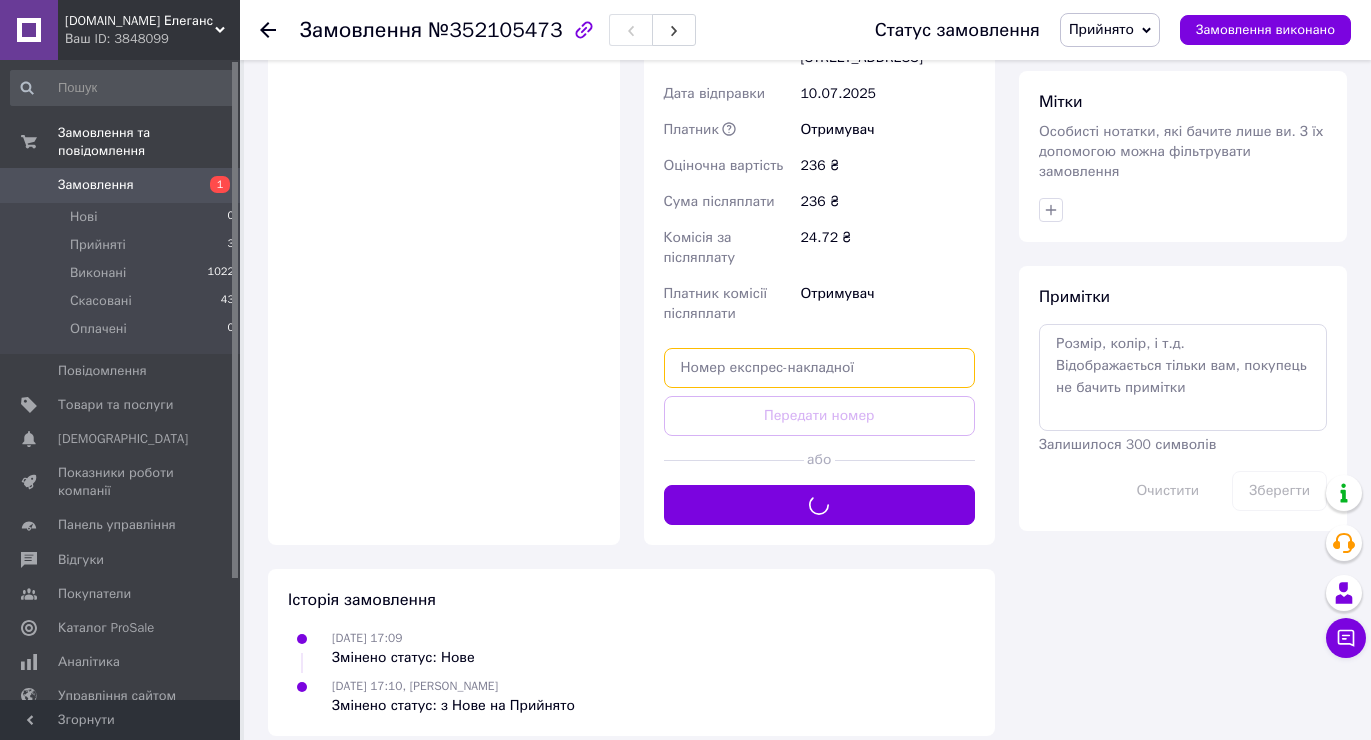 click at bounding box center [820, 368] 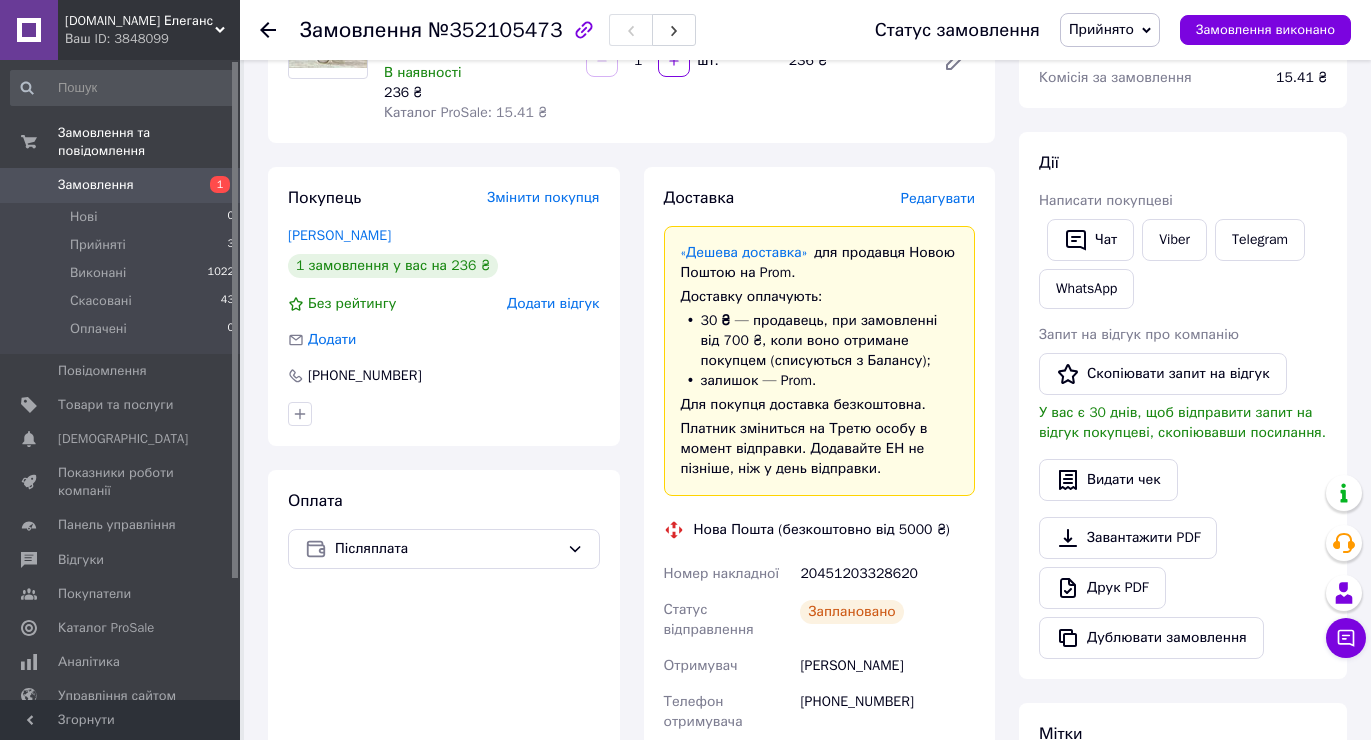 scroll, scrollTop: 200, scrollLeft: 0, axis: vertical 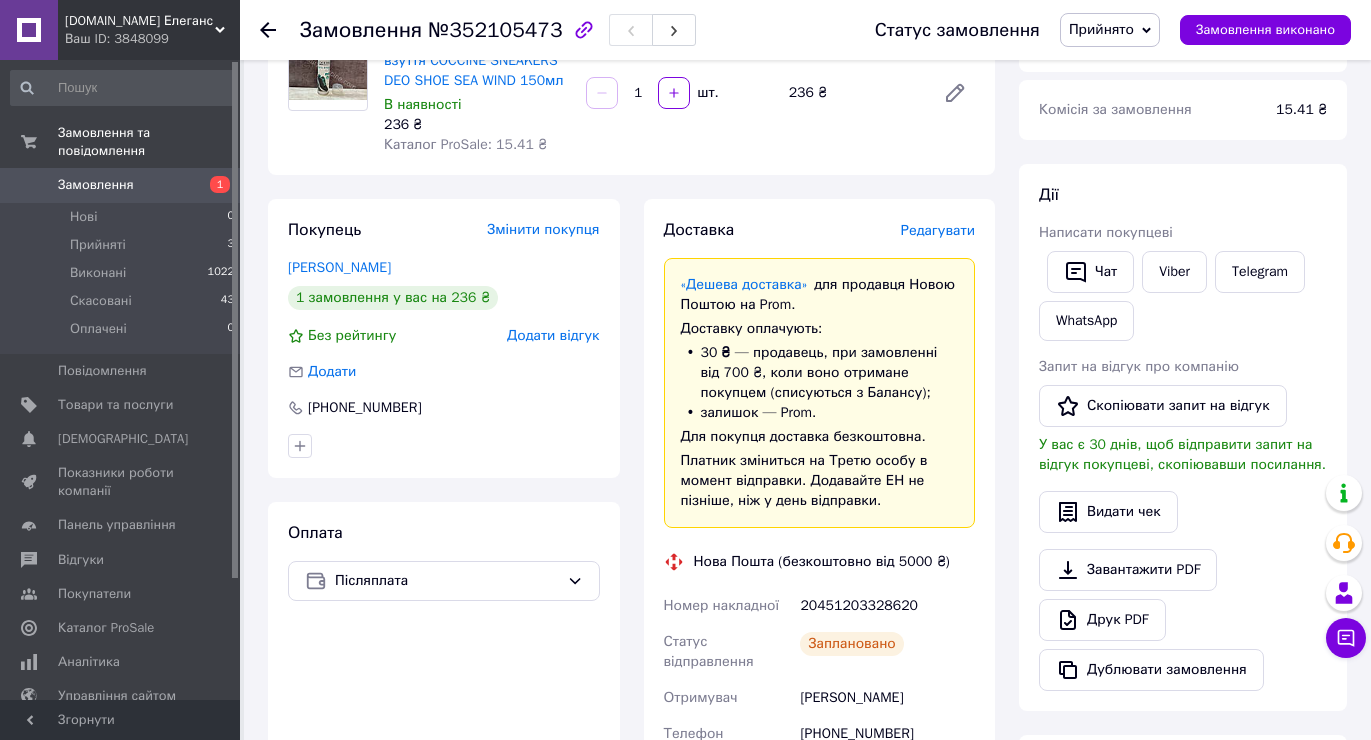 click on "Замовлення" at bounding box center [96, 185] 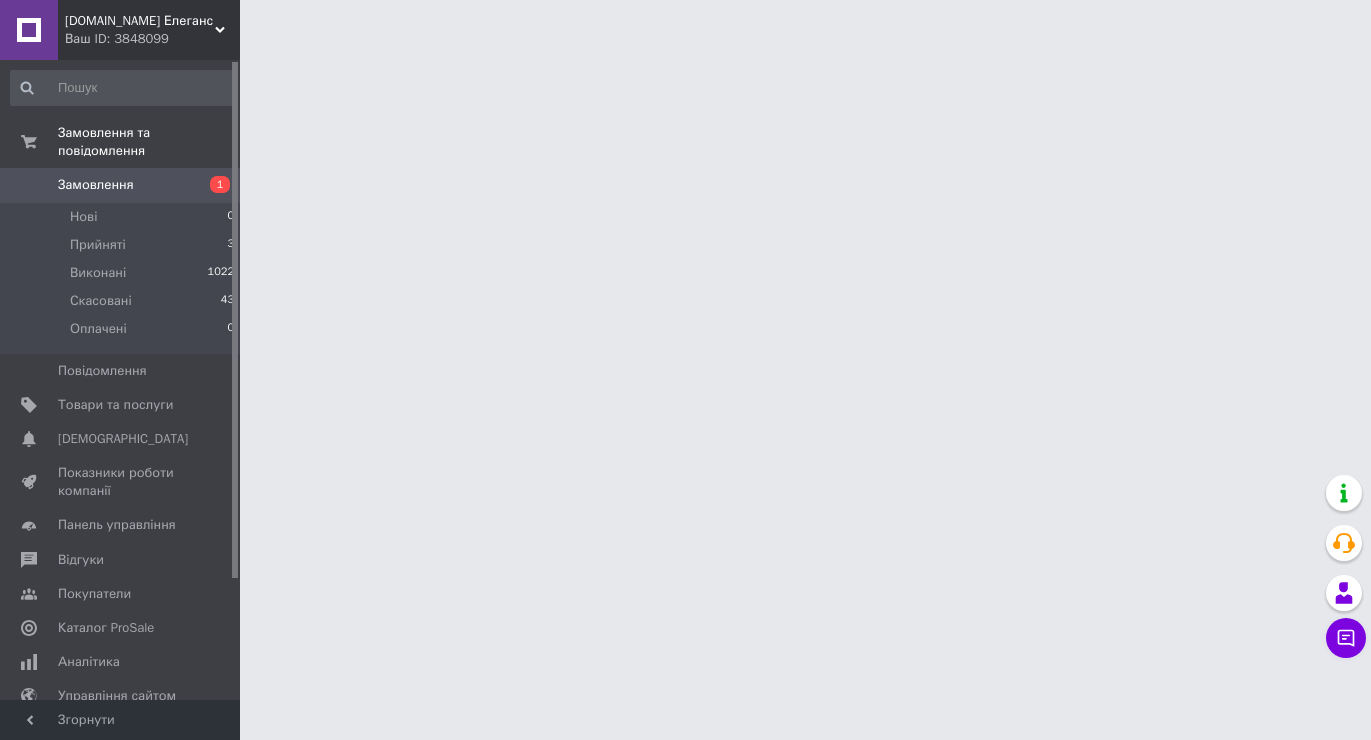 scroll, scrollTop: 0, scrollLeft: 0, axis: both 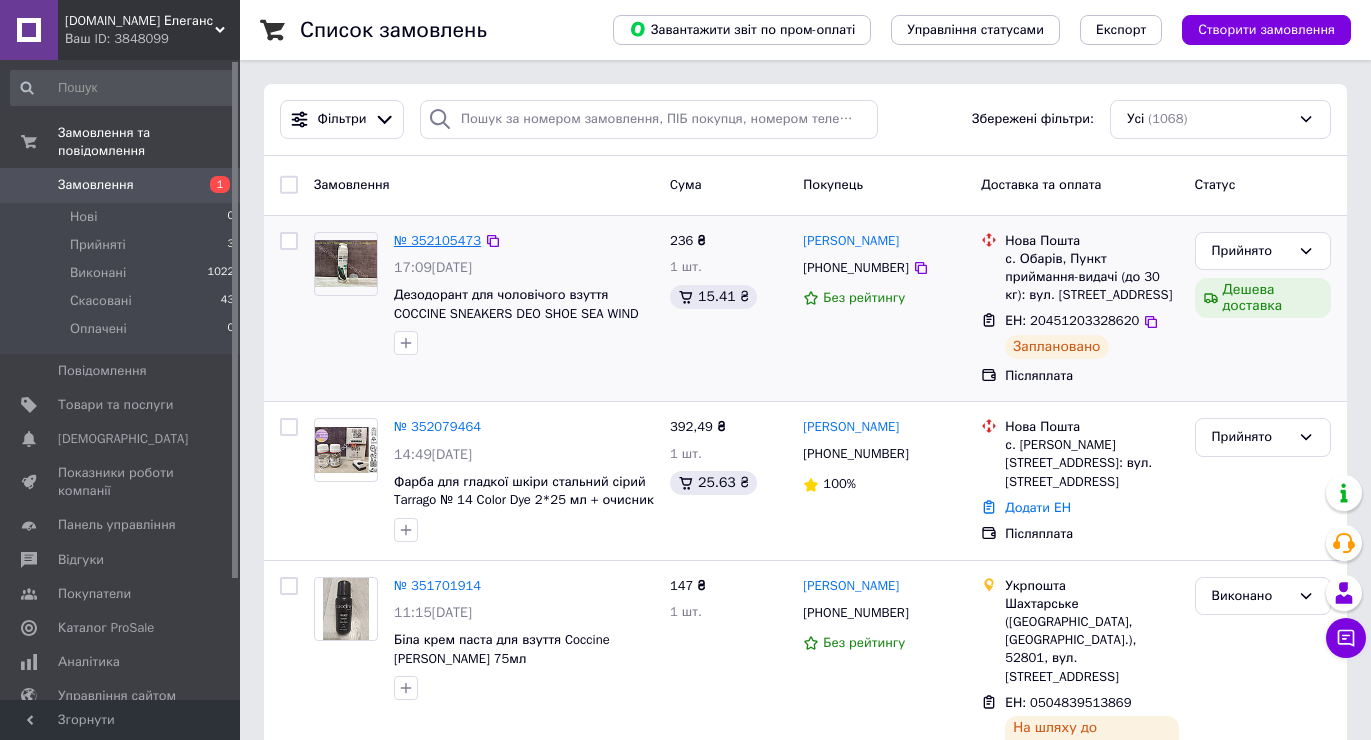 click on "№ 352105473" at bounding box center (437, 240) 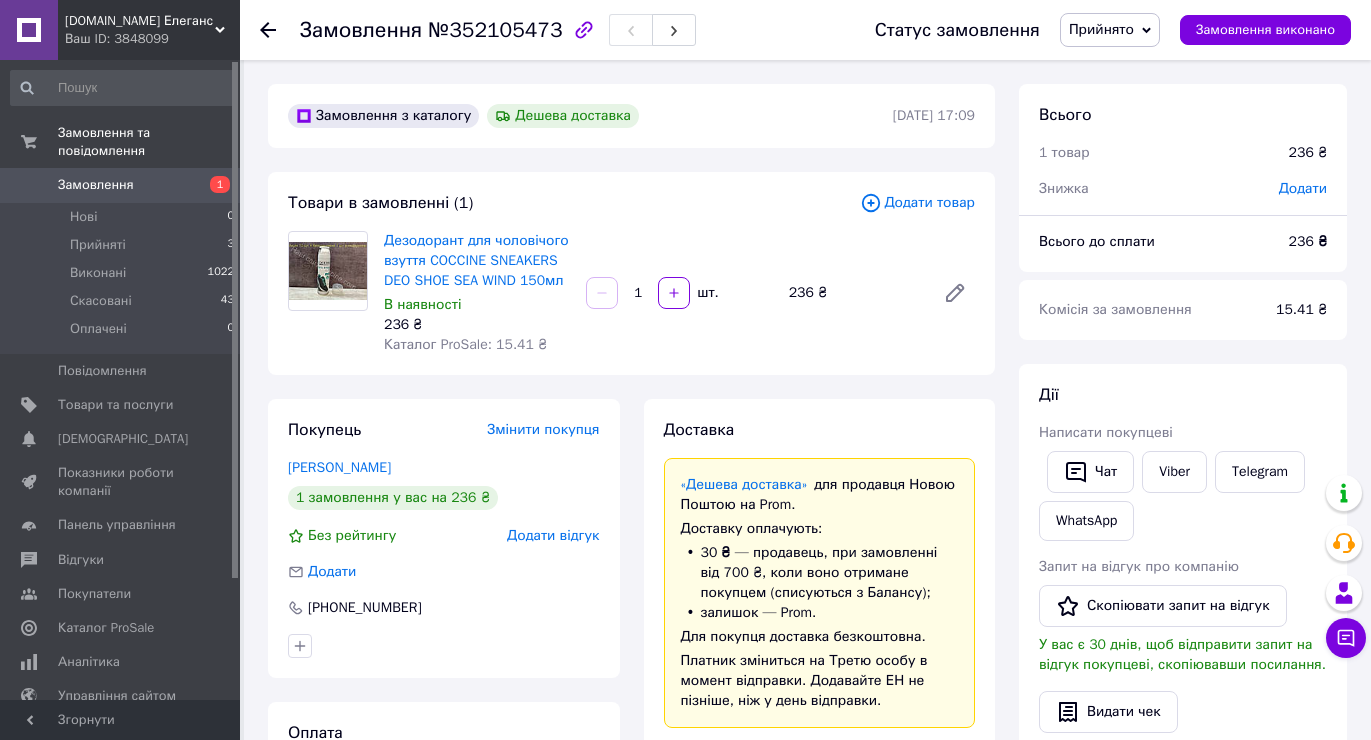 scroll, scrollTop: 400, scrollLeft: 0, axis: vertical 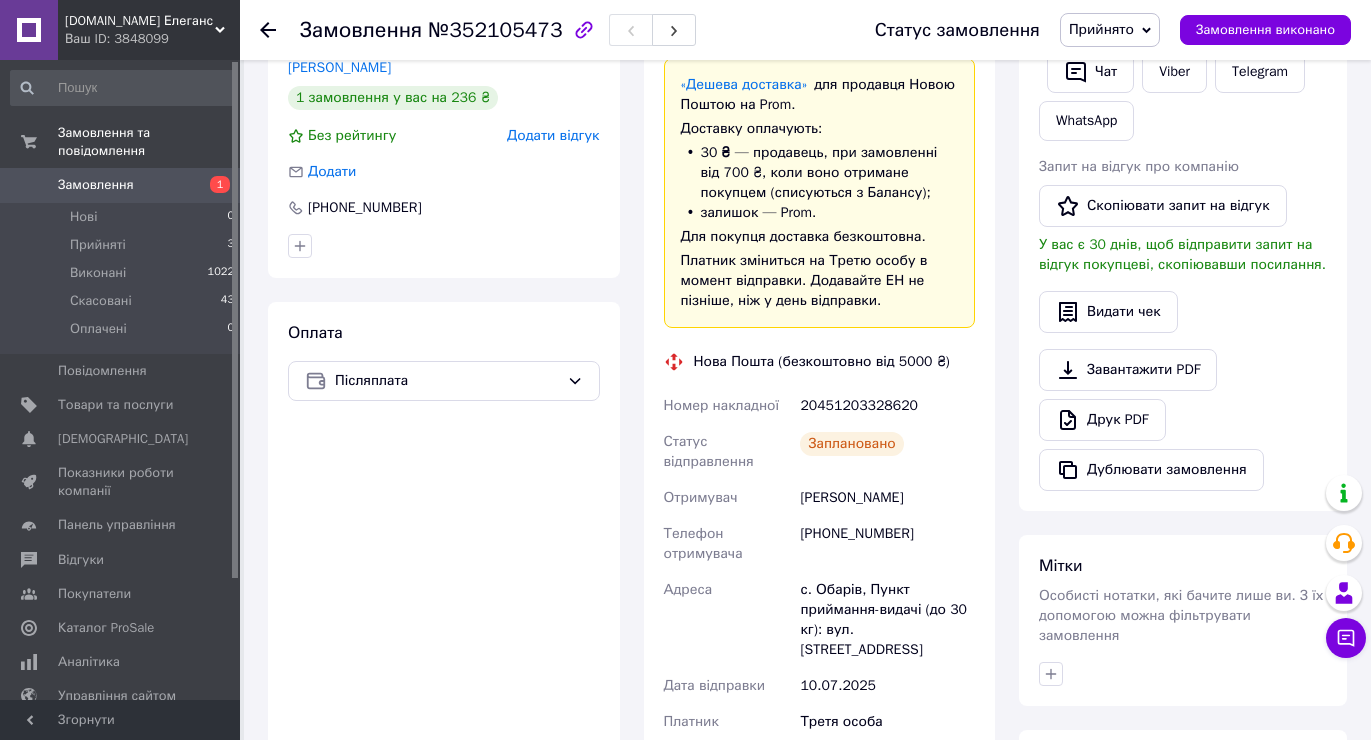 click on "20451203328620" at bounding box center [887, 406] 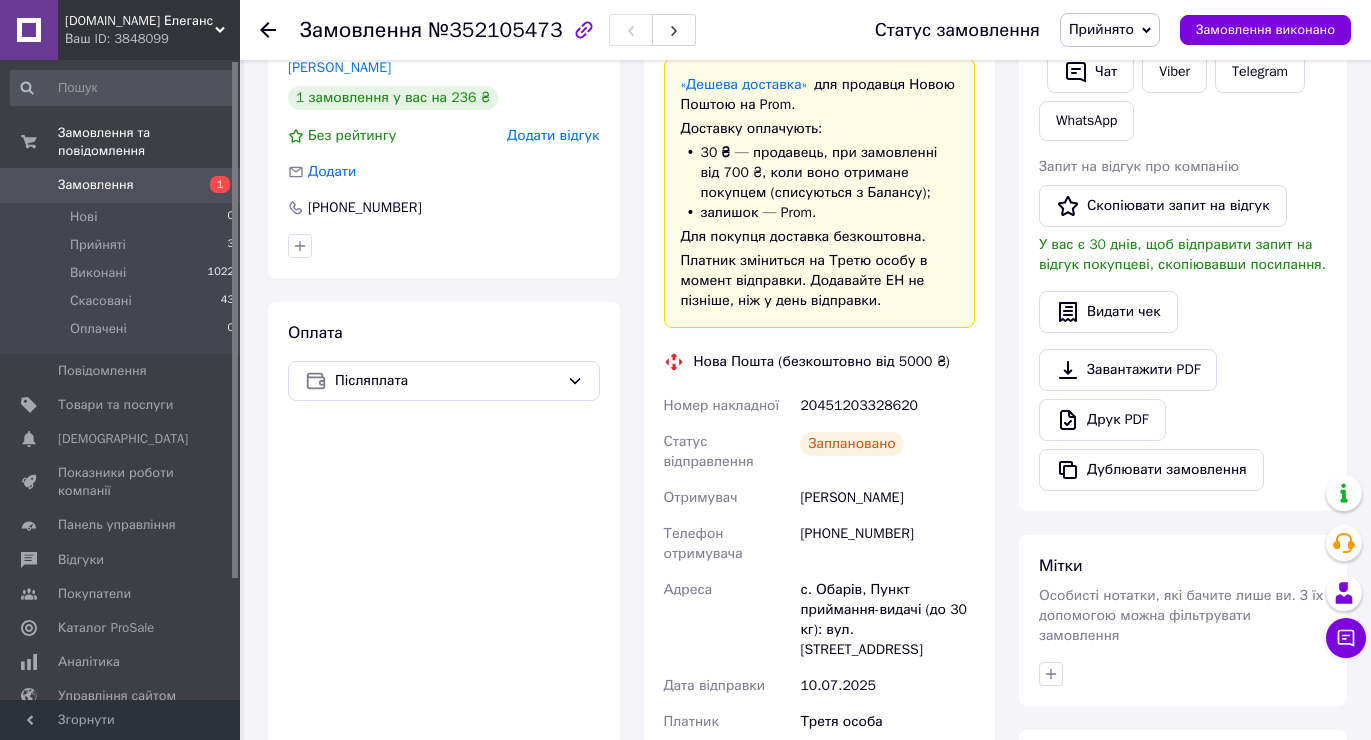 click on "20451203328620" at bounding box center (887, 406) 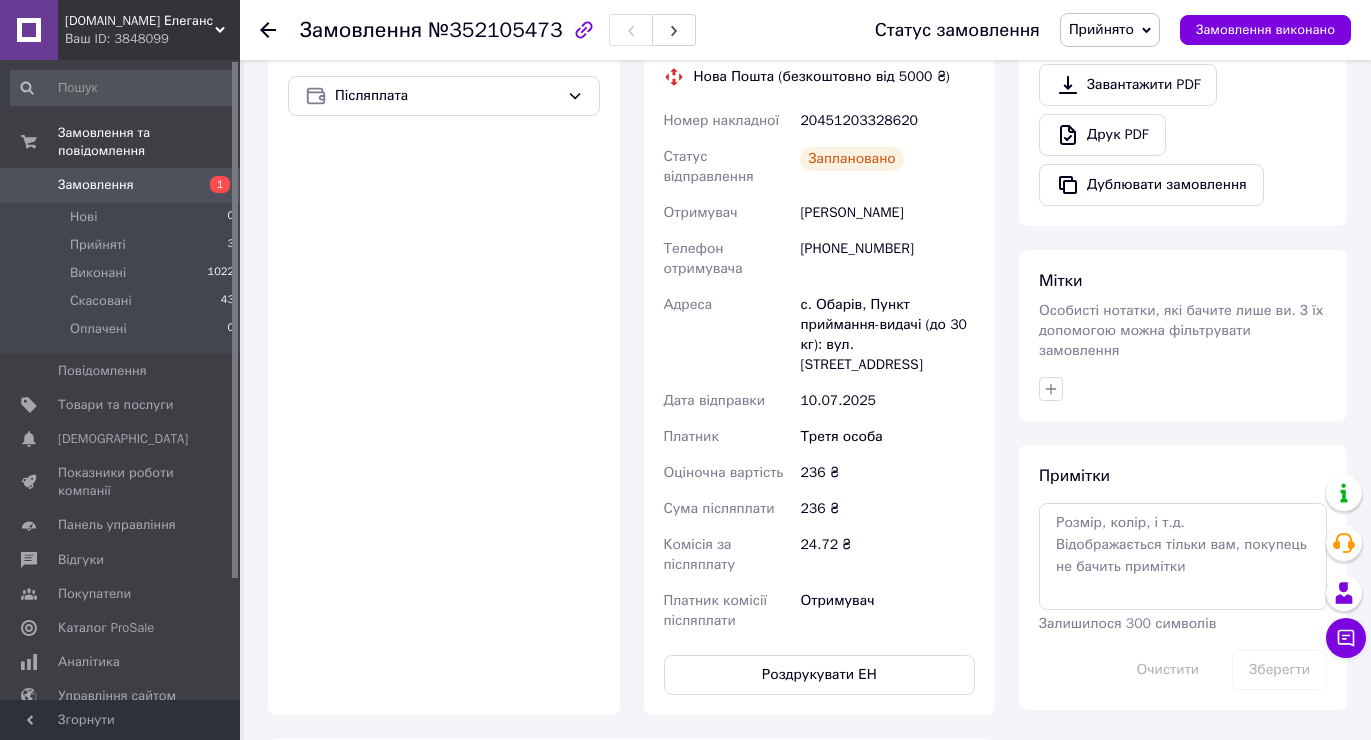 scroll, scrollTop: 800, scrollLeft: 0, axis: vertical 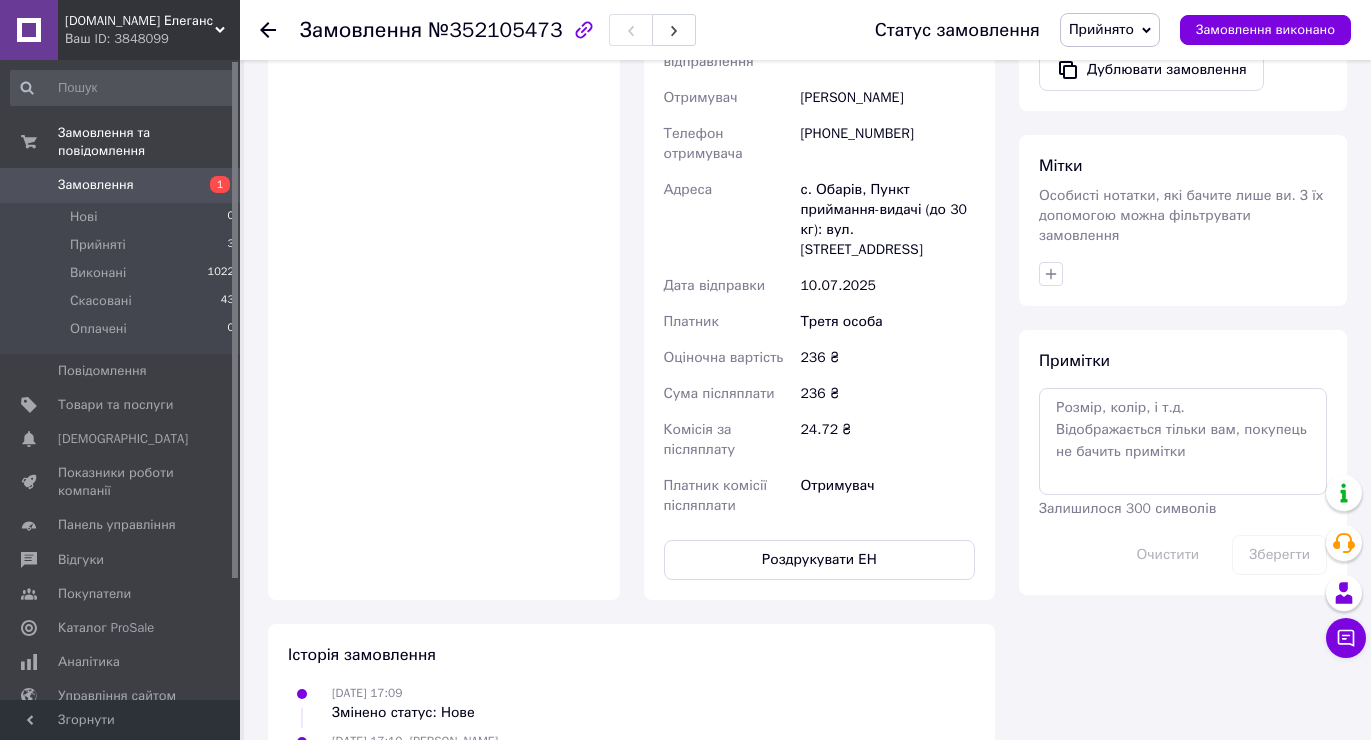 click on "Отримувач" at bounding box center (887, 496) 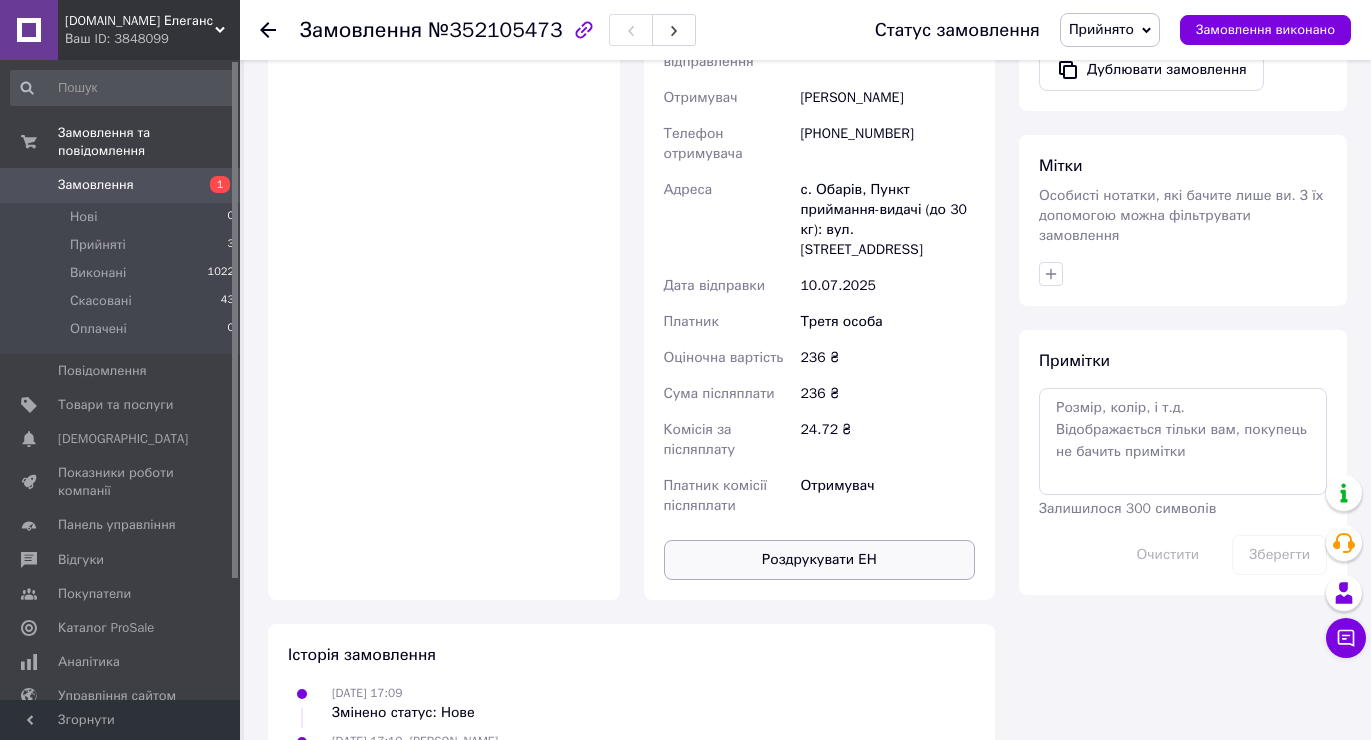 click on "Роздрукувати ЕН" at bounding box center [820, 560] 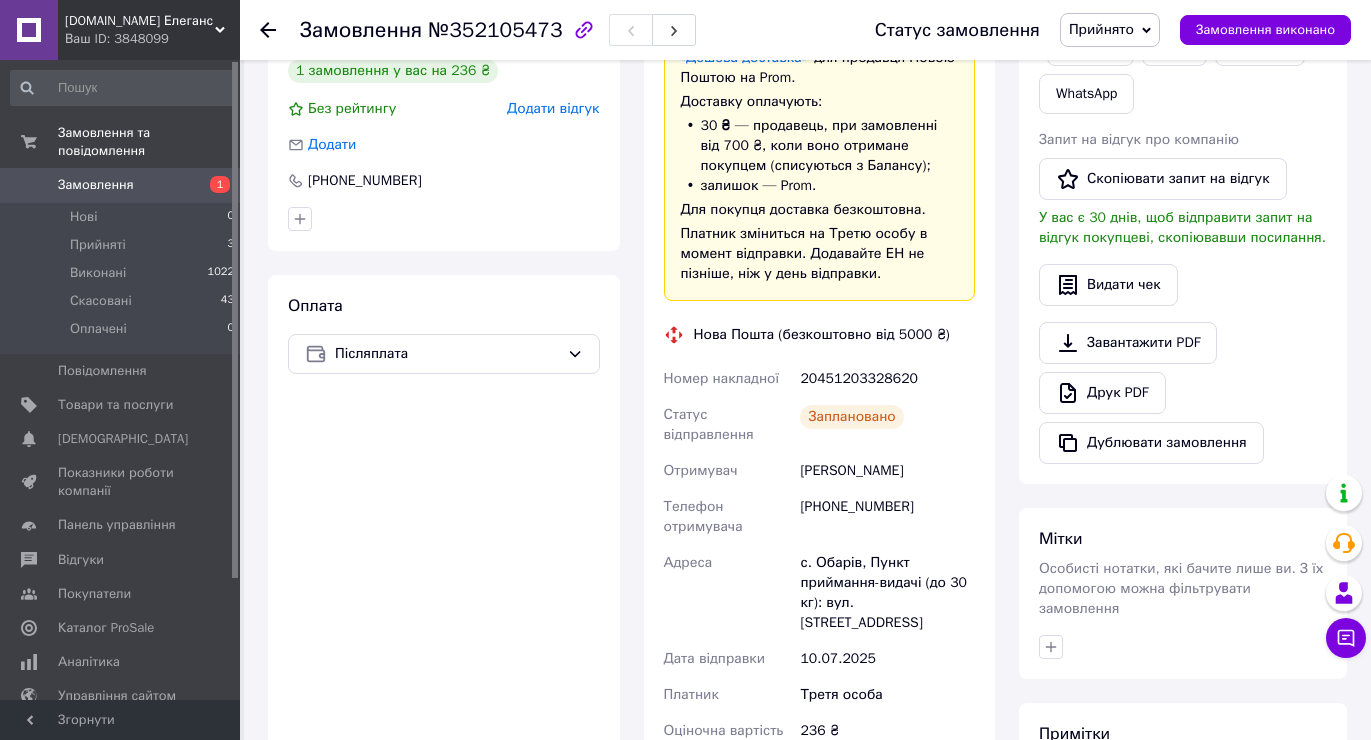 scroll, scrollTop: 419, scrollLeft: 0, axis: vertical 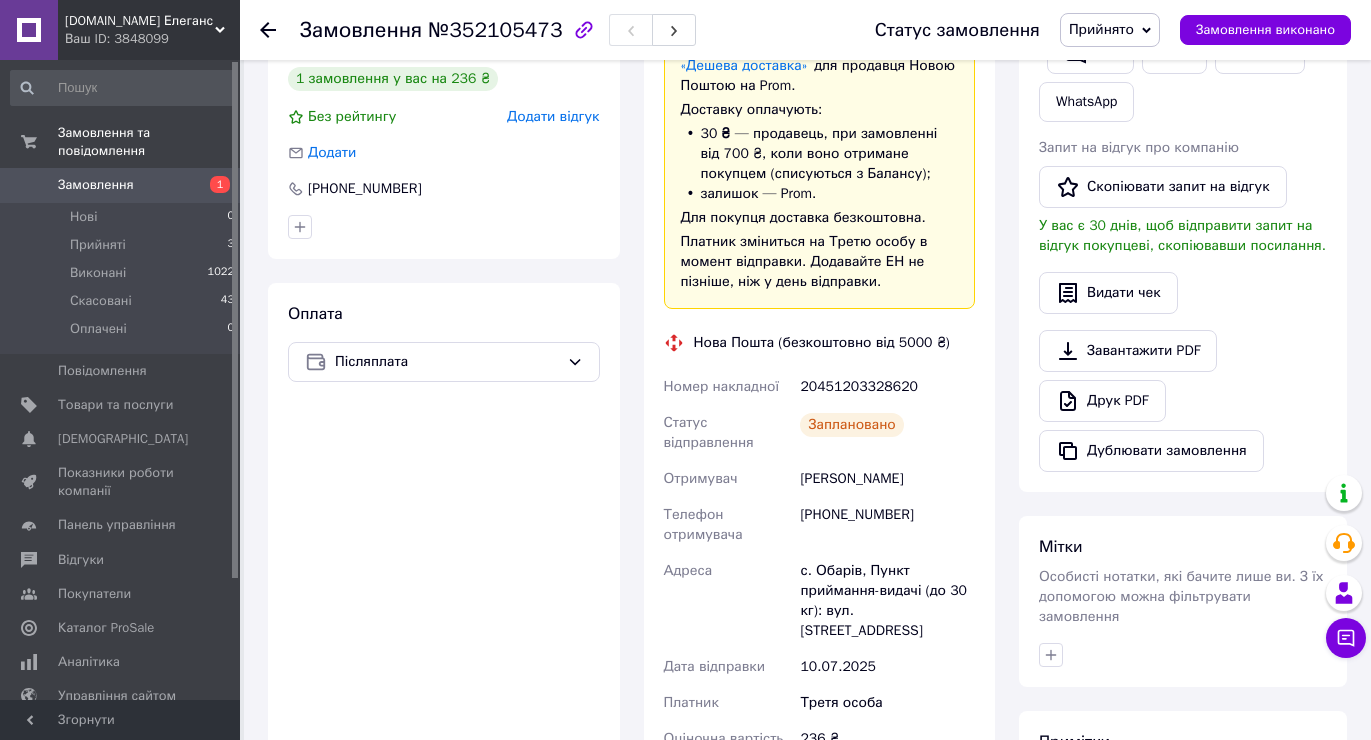 click on "Замовлення" at bounding box center (96, 185) 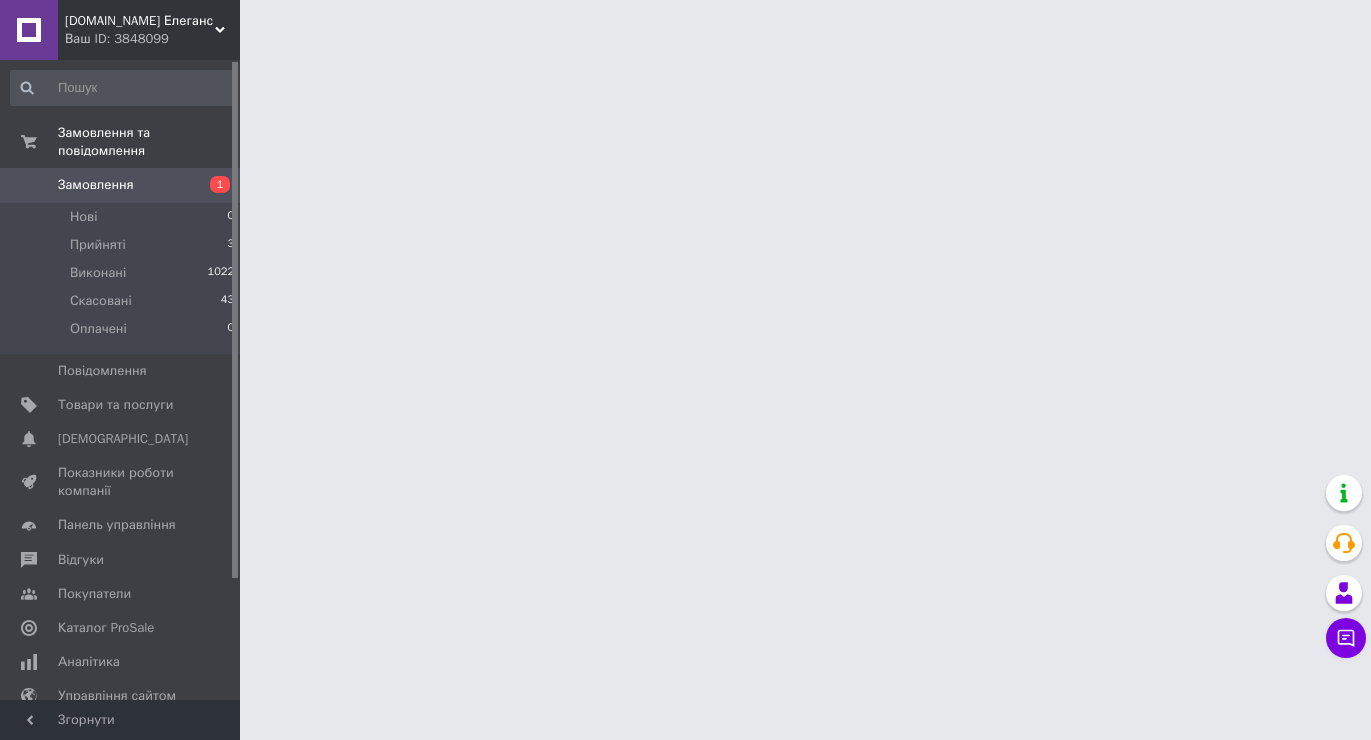 scroll, scrollTop: 0, scrollLeft: 0, axis: both 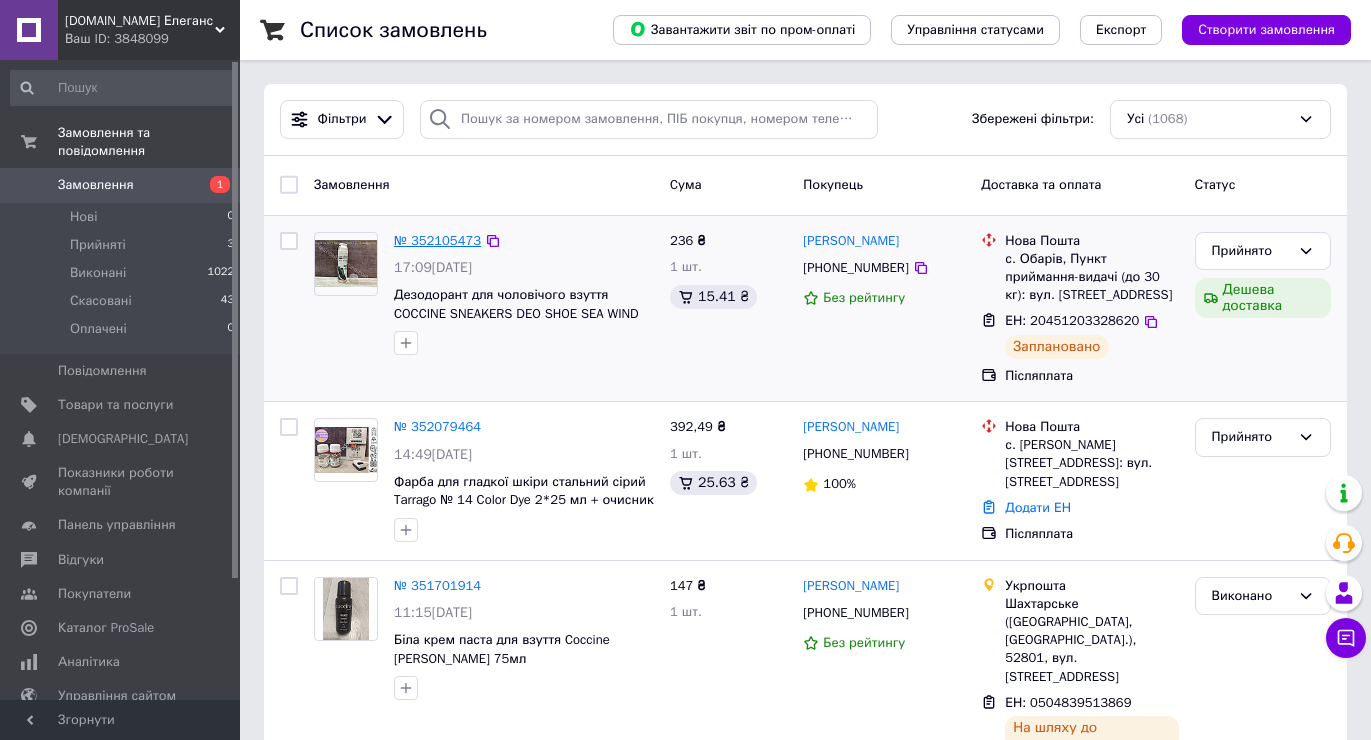 click on "№ 352105473" at bounding box center [437, 240] 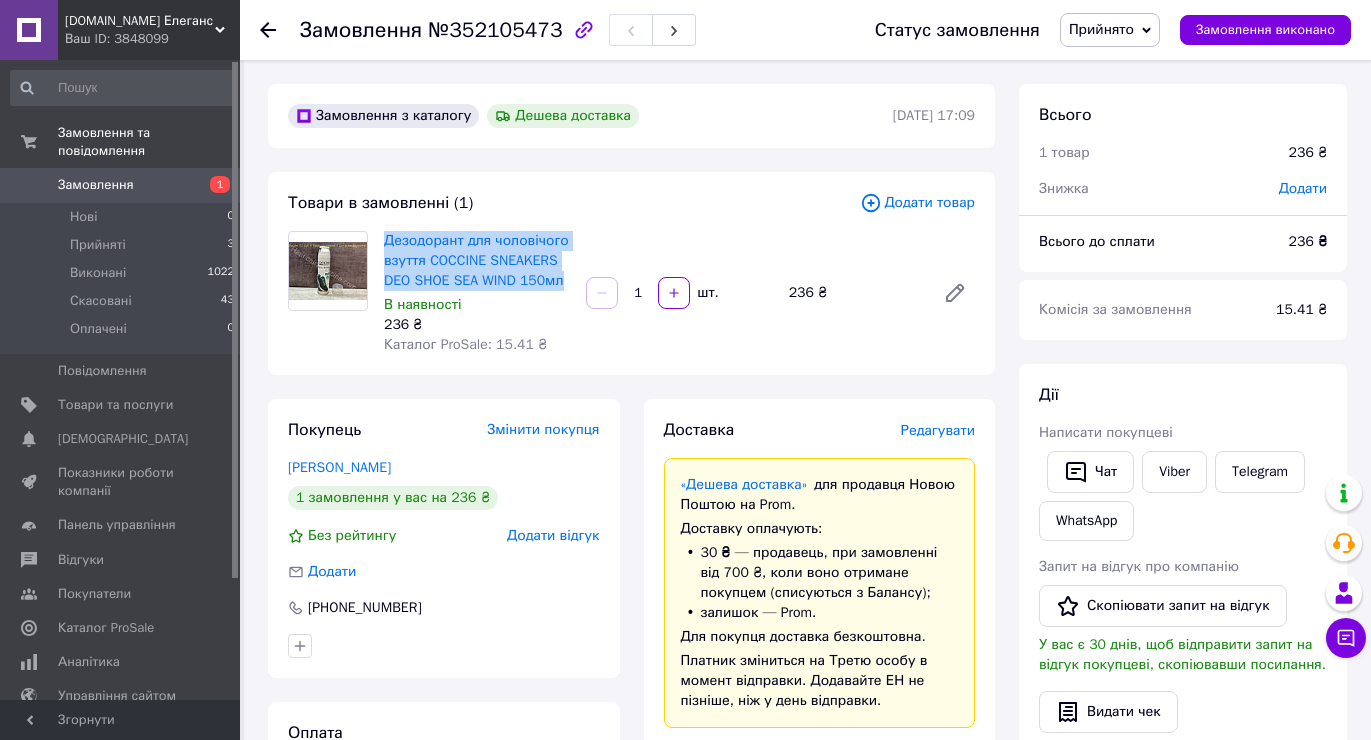 drag, startPoint x: 568, startPoint y: 273, endPoint x: 381, endPoint y: 226, distance: 192.81598 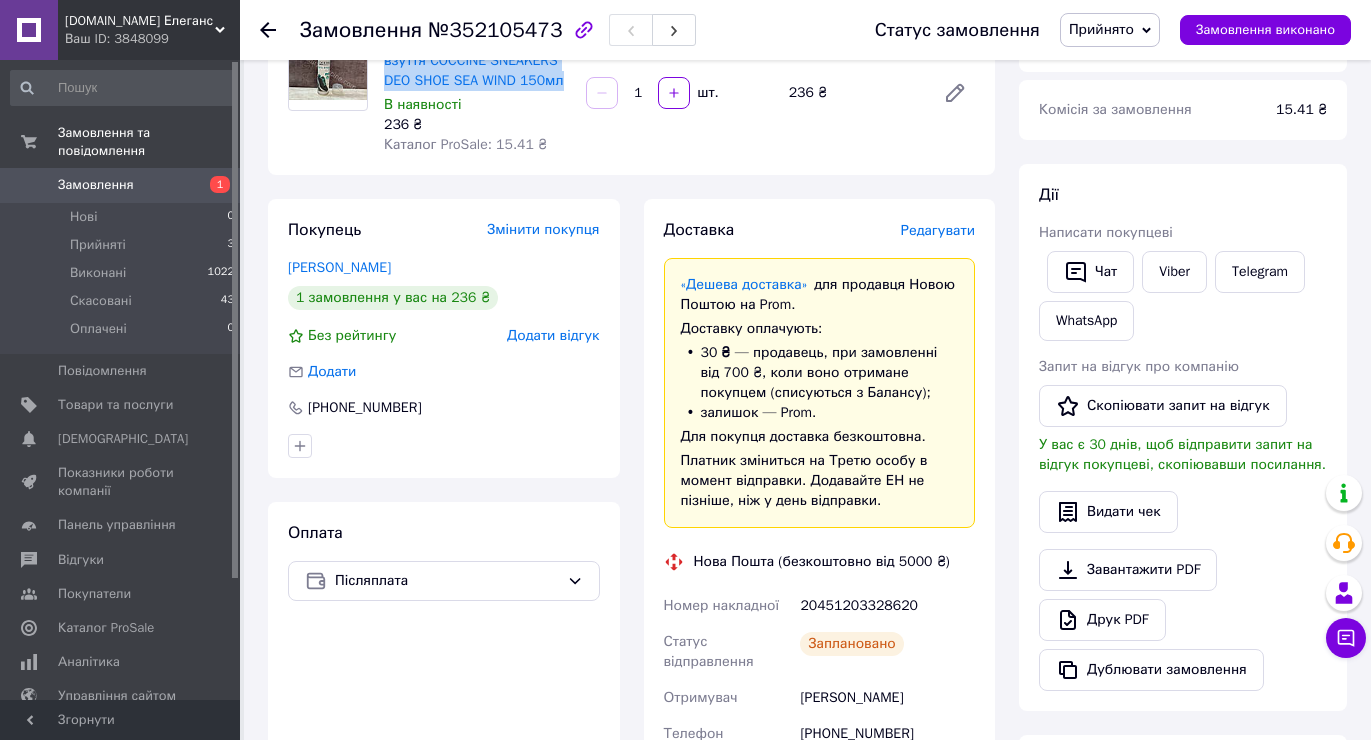 scroll, scrollTop: 400, scrollLeft: 0, axis: vertical 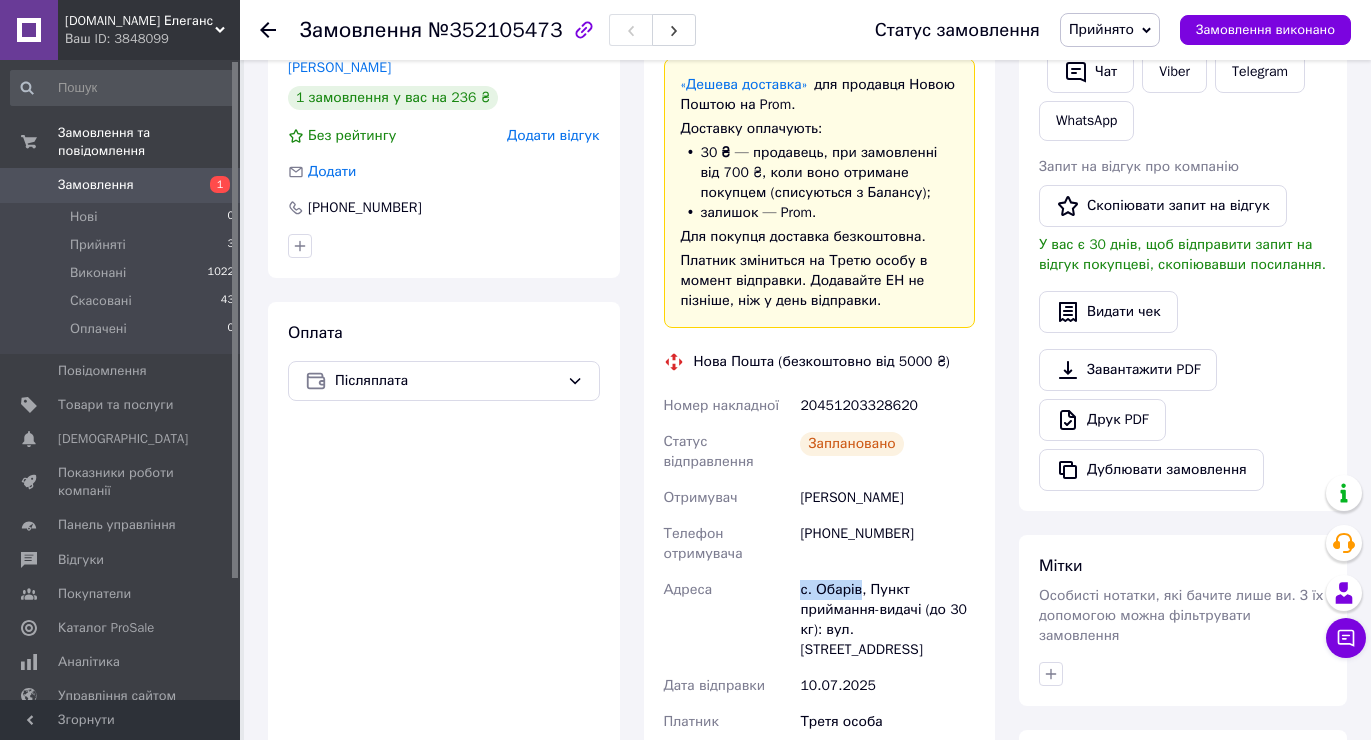 drag, startPoint x: 858, startPoint y: 589, endPoint x: 803, endPoint y: 593, distance: 55.145264 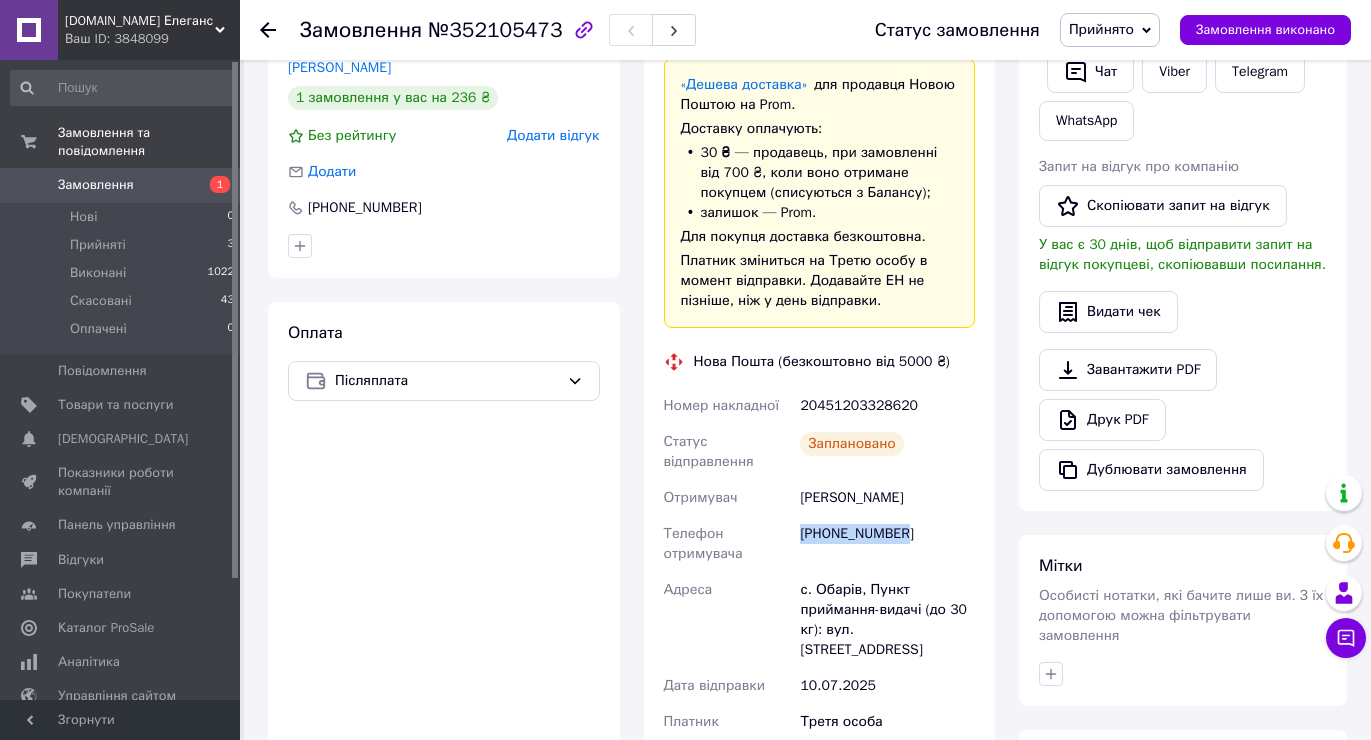 drag, startPoint x: 901, startPoint y: 531, endPoint x: 803, endPoint y: 531, distance: 98 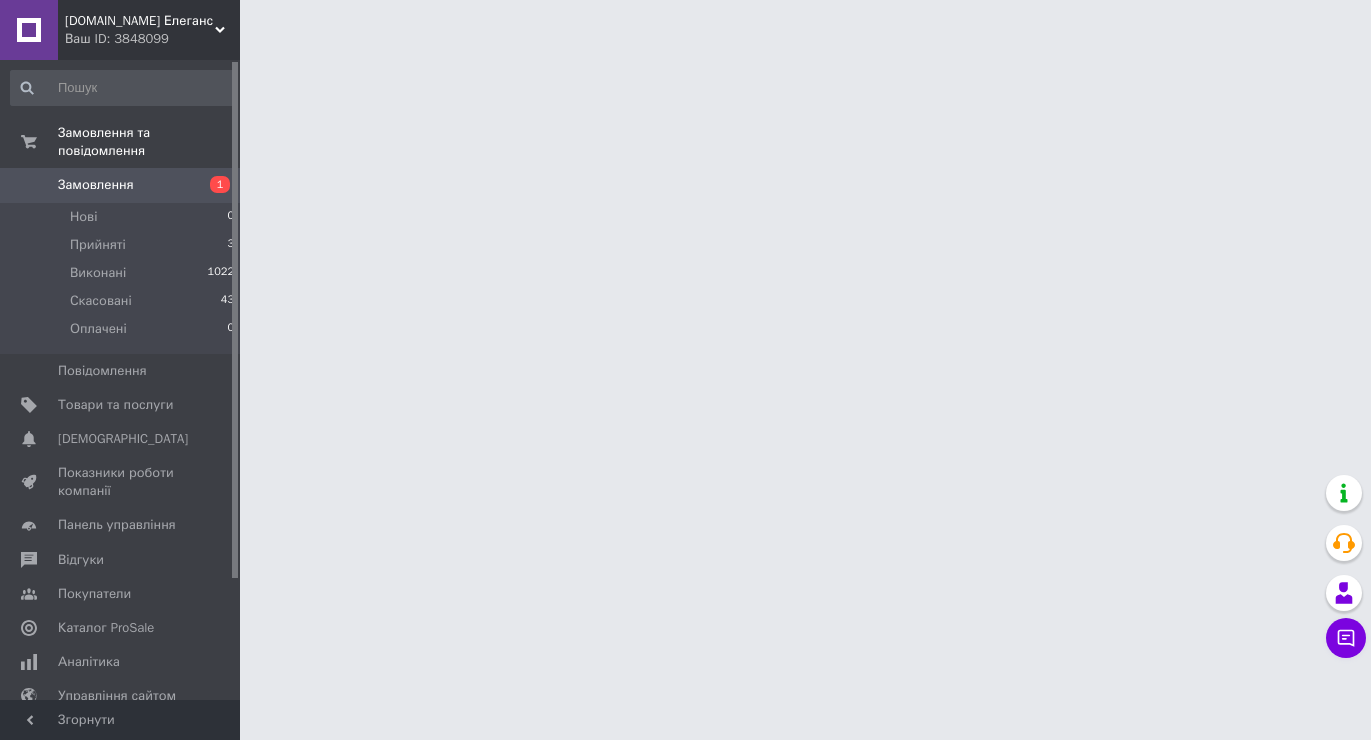 scroll, scrollTop: 0, scrollLeft: 0, axis: both 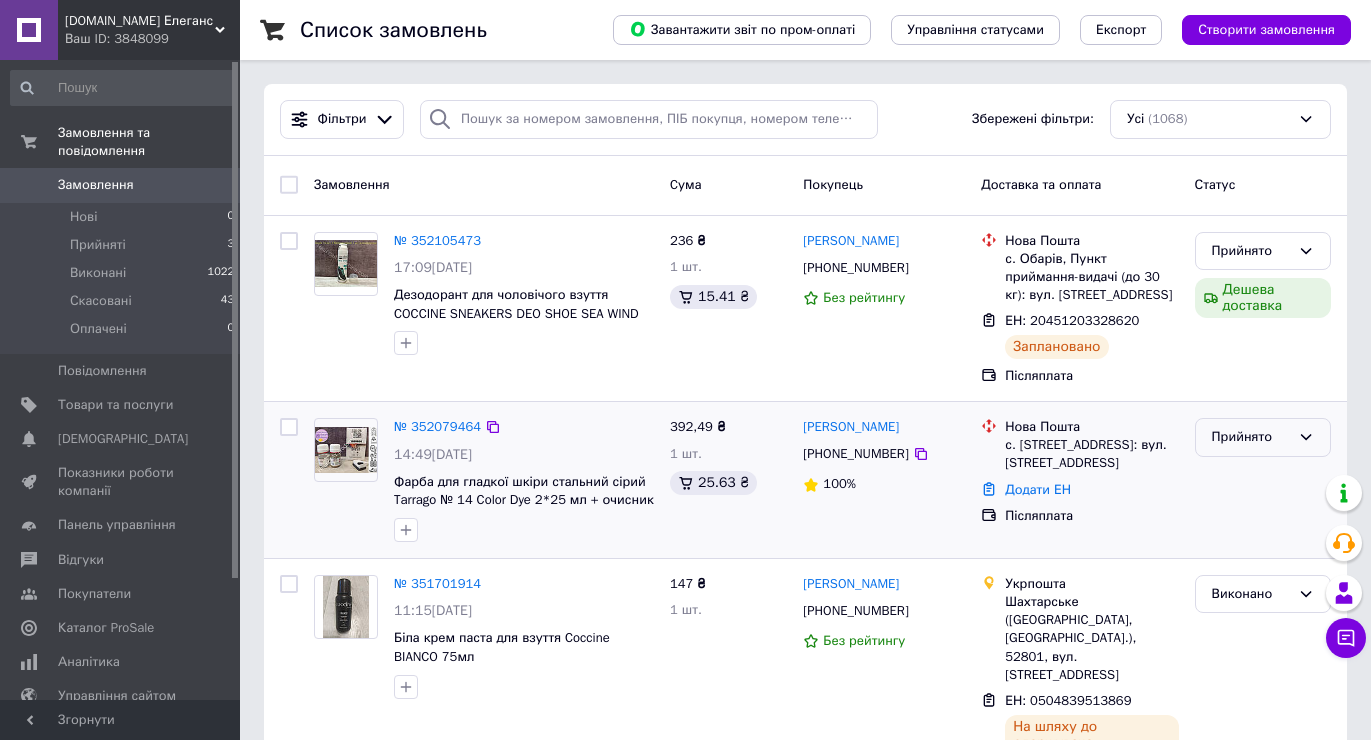 click on "Прийнято" at bounding box center [1263, 437] 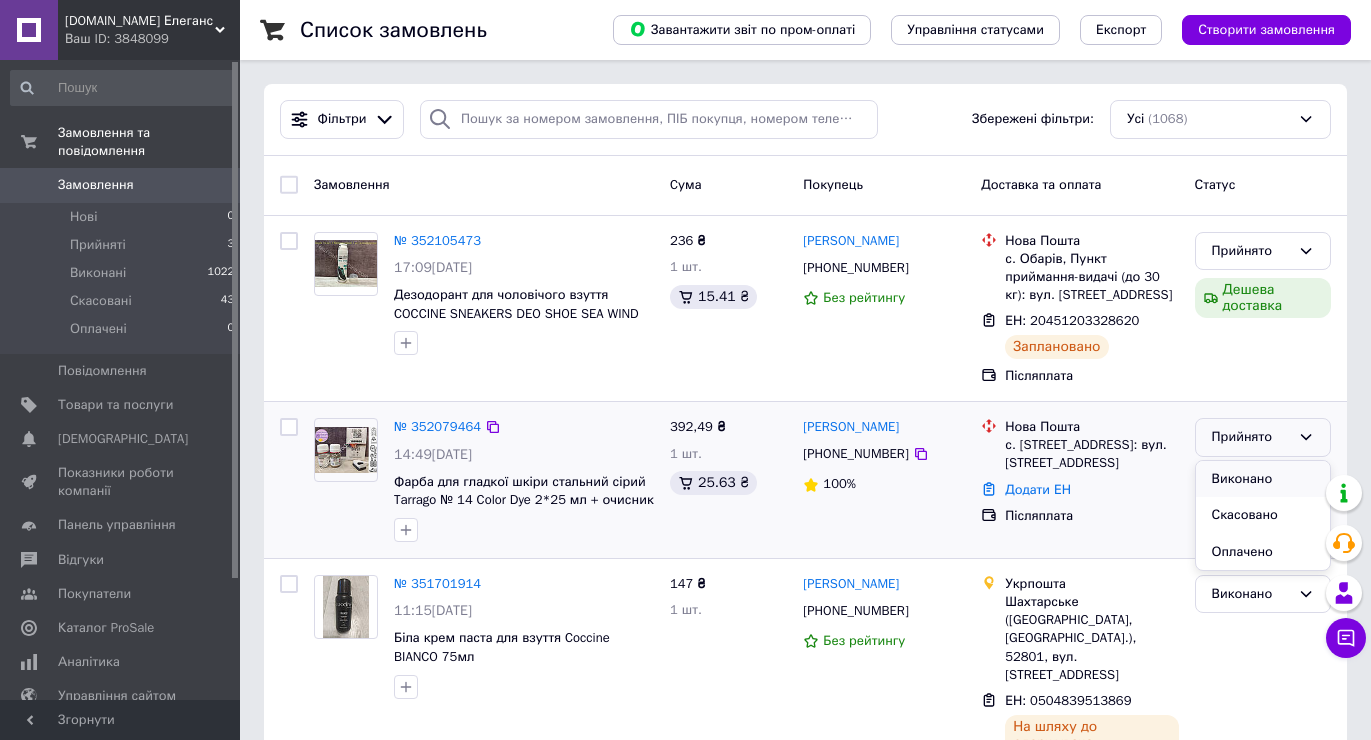 click on "Виконано" at bounding box center [1263, 479] 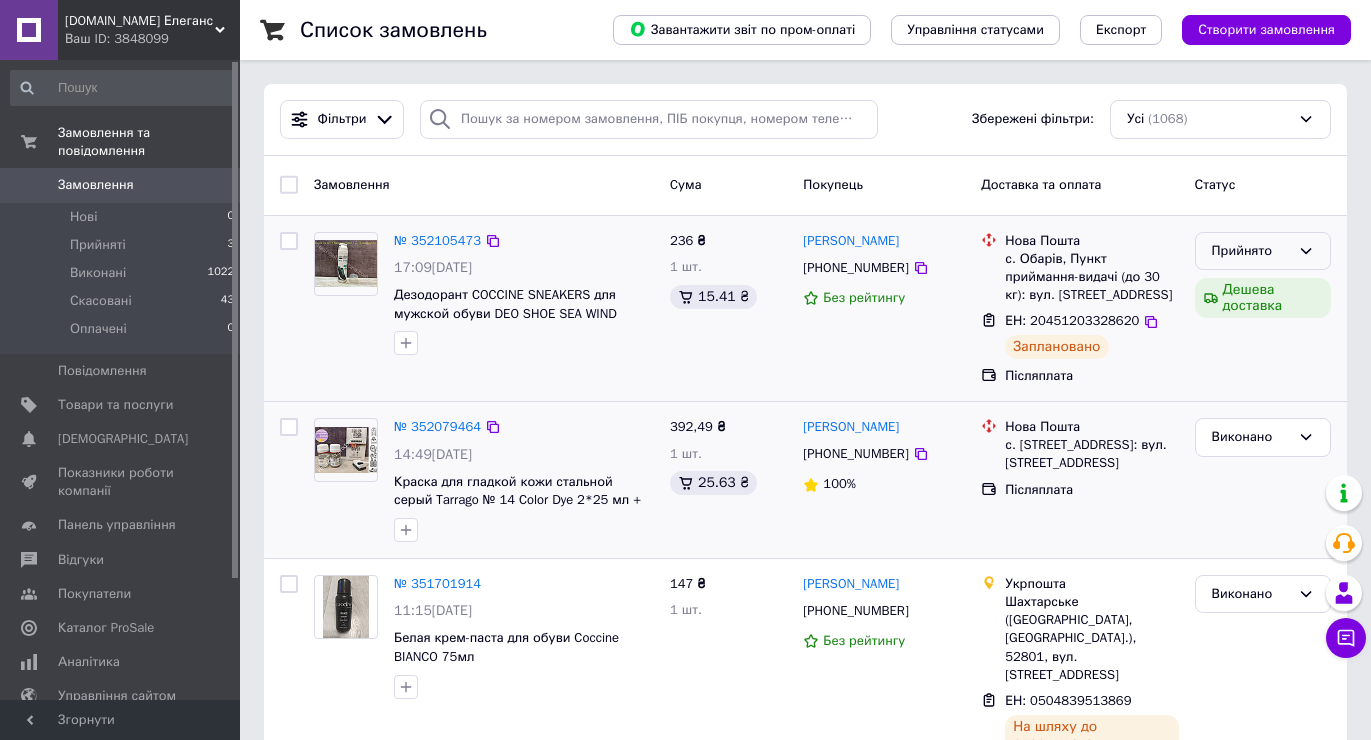click on "Прийнято" at bounding box center (1251, 251) 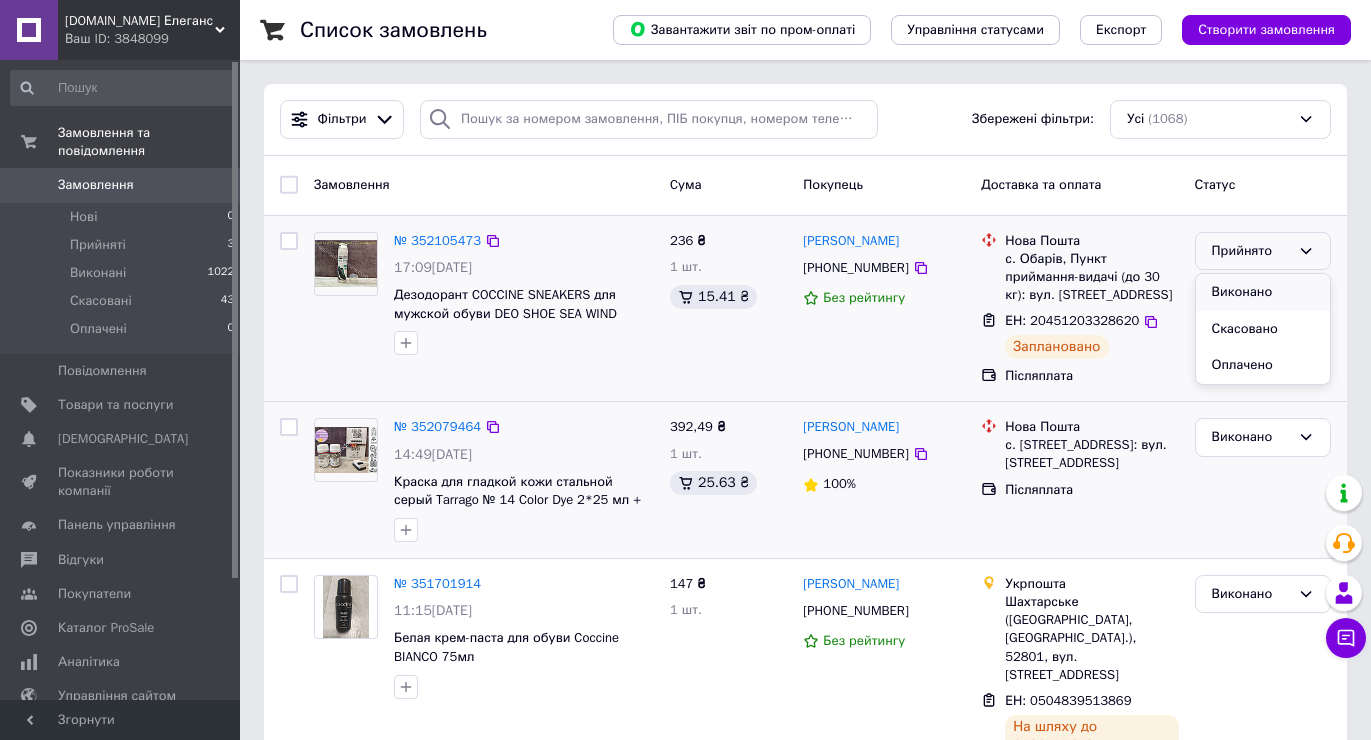 click on "Виконано" at bounding box center (1263, 292) 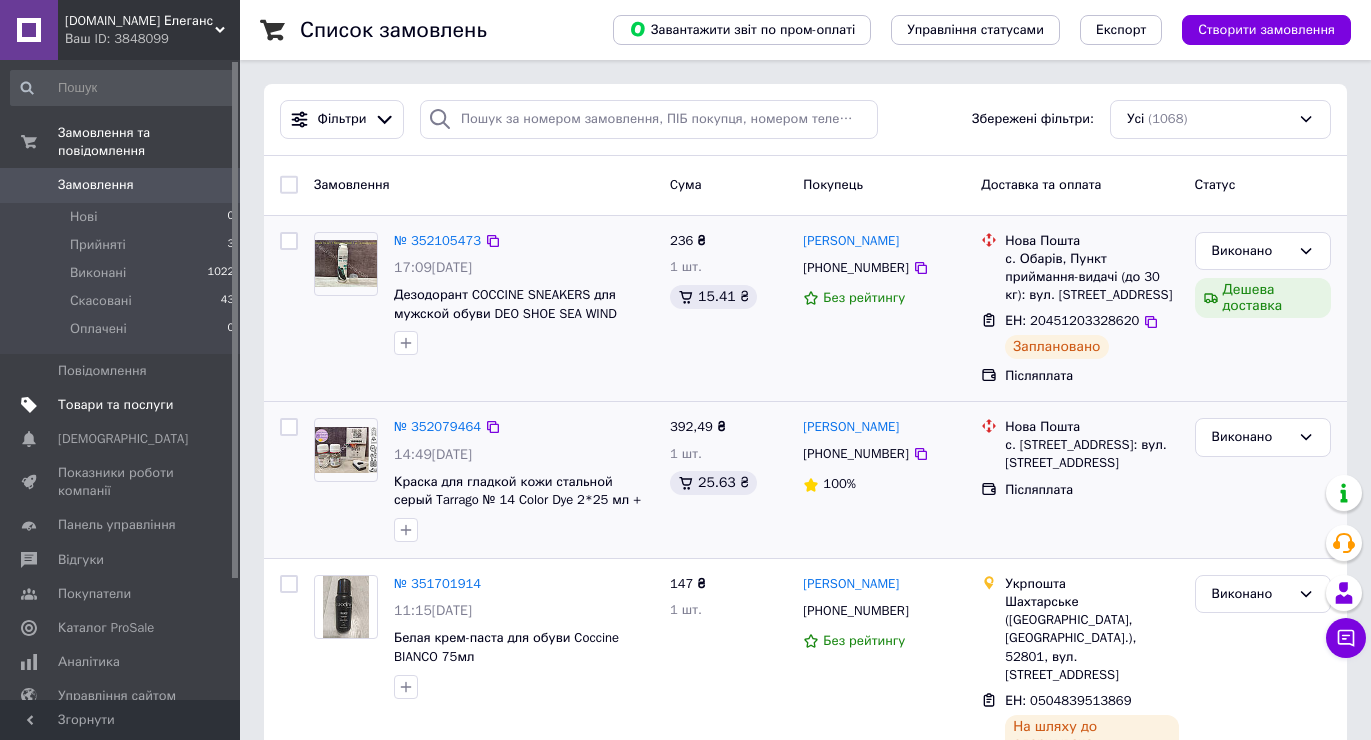 click on "Товари та послуги" at bounding box center (115, 405) 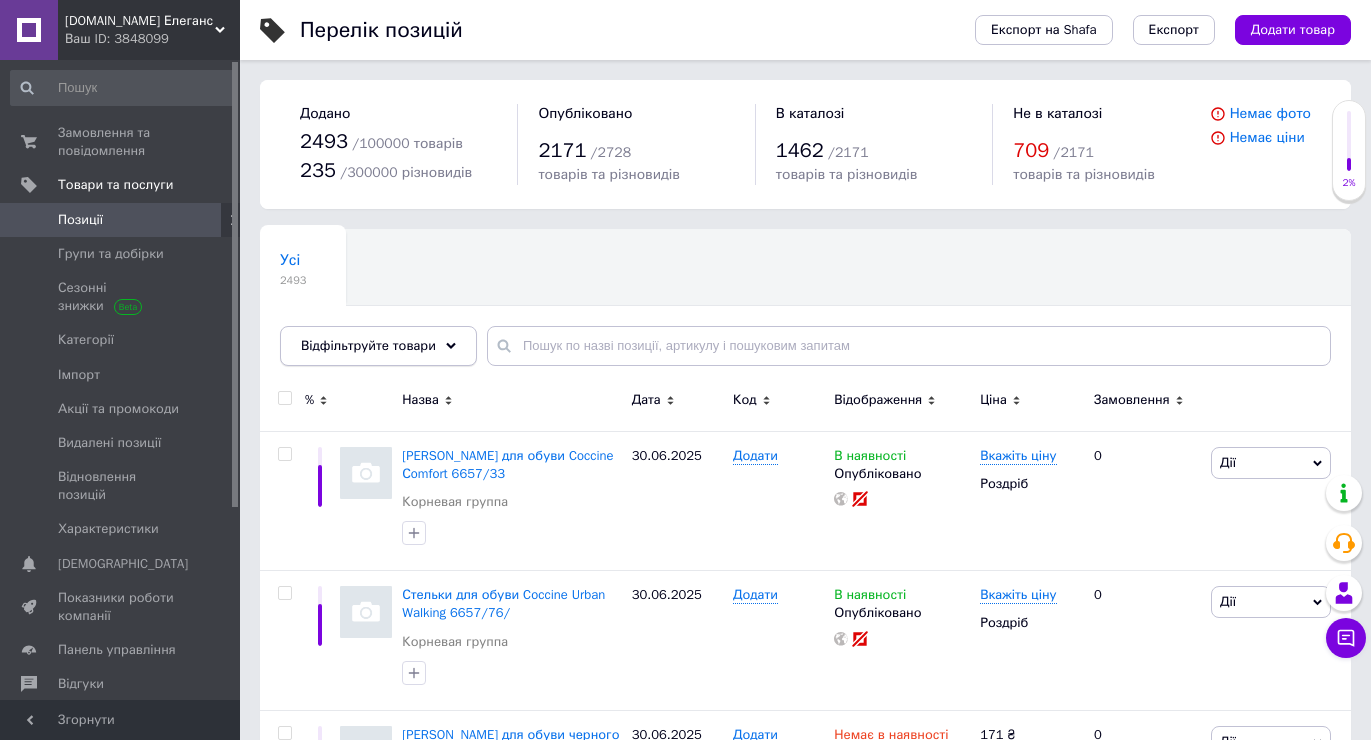 click on "Відфільтруйте товари" at bounding box center (378, 346) 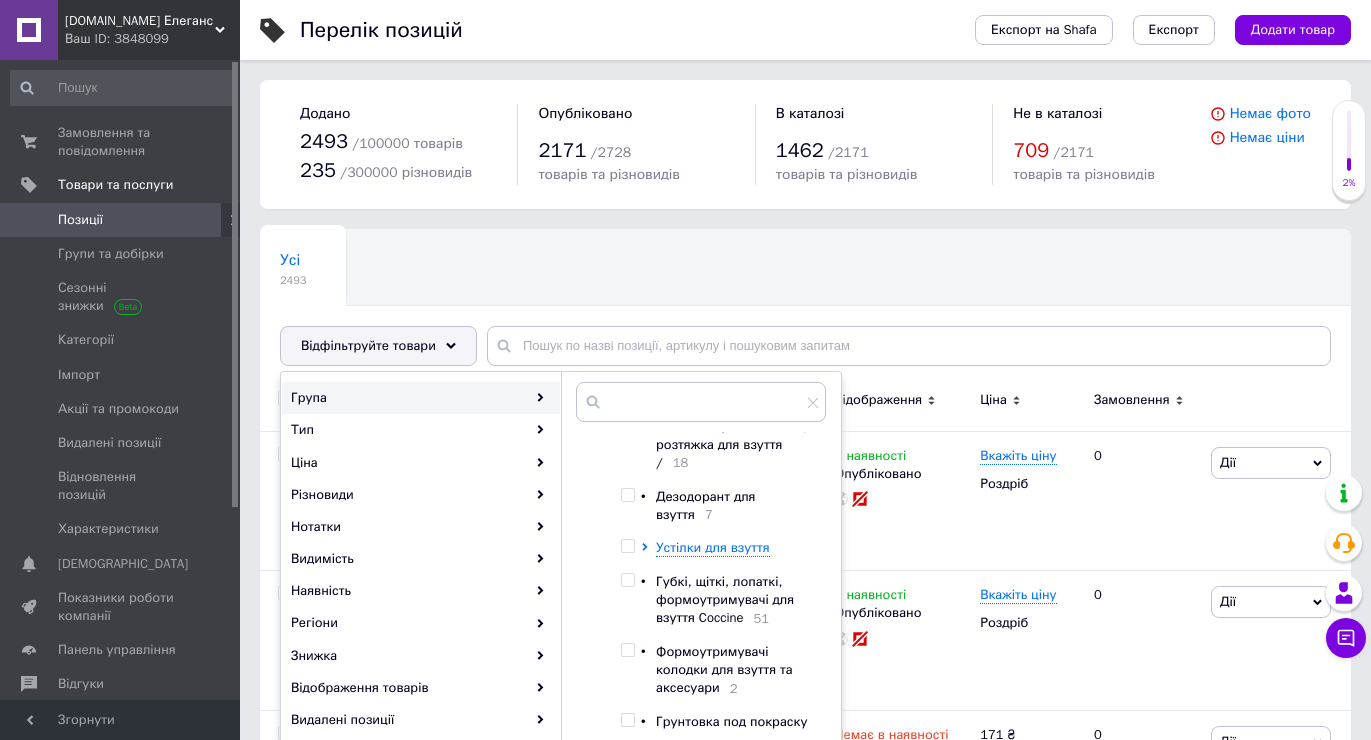 scroll, scrollTop: 1000, scrollLeft: 0, axis: vertical 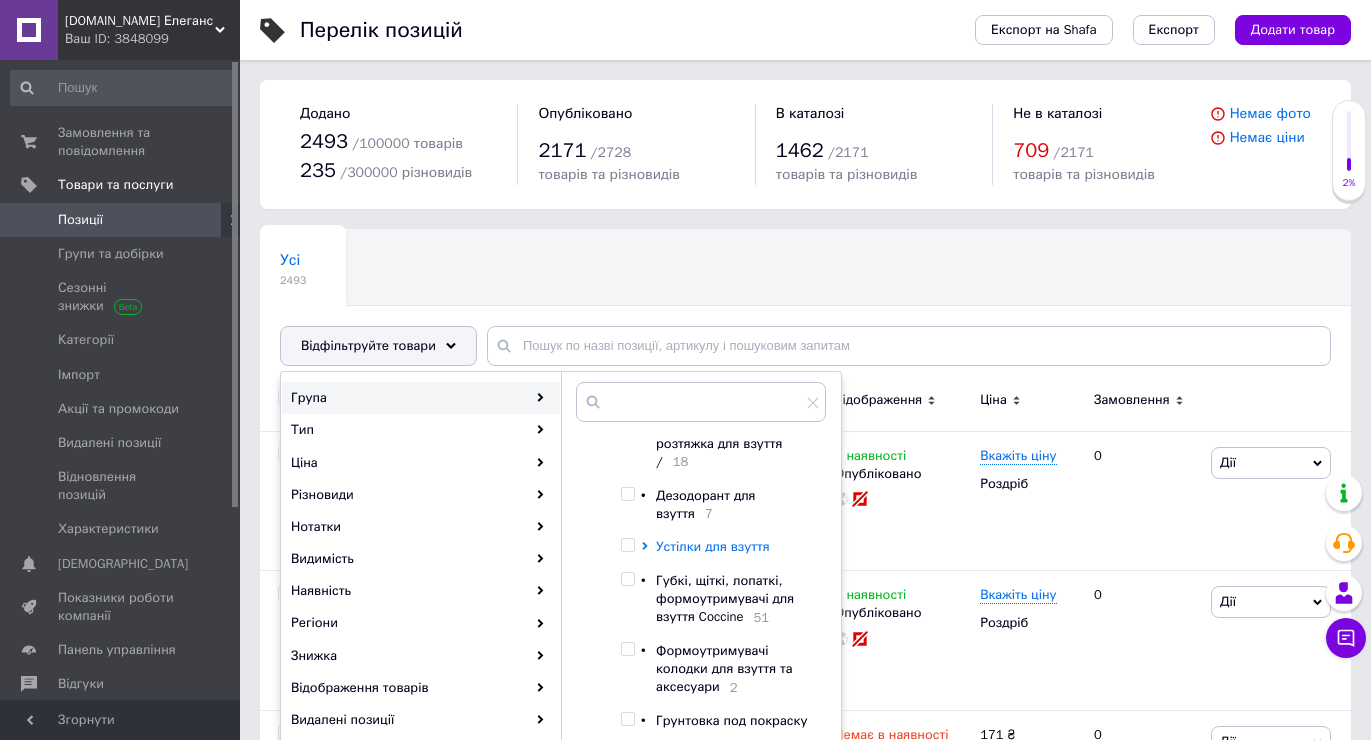 click on "Устілки для взуття" at bounding box center [713, 546] 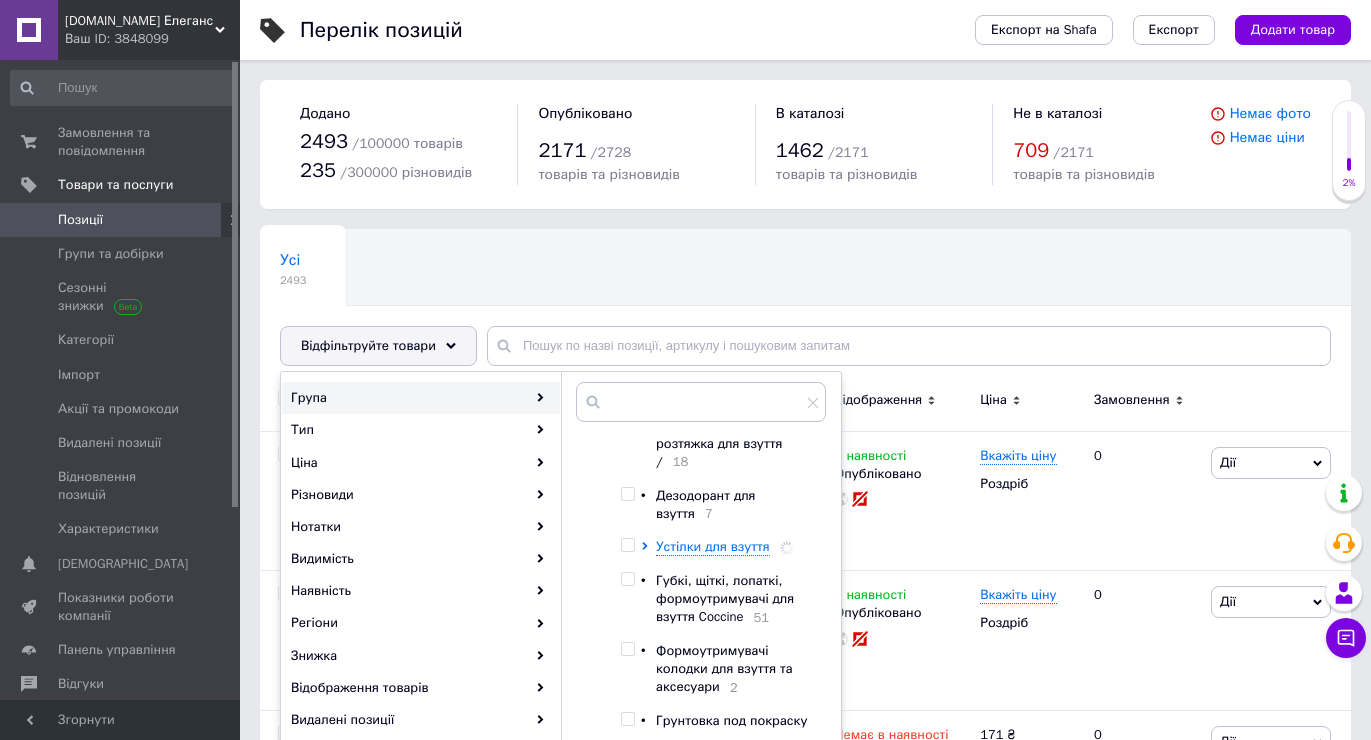 scroll, scrollTop: 1100, scrollLeft: 0, axis: vertical 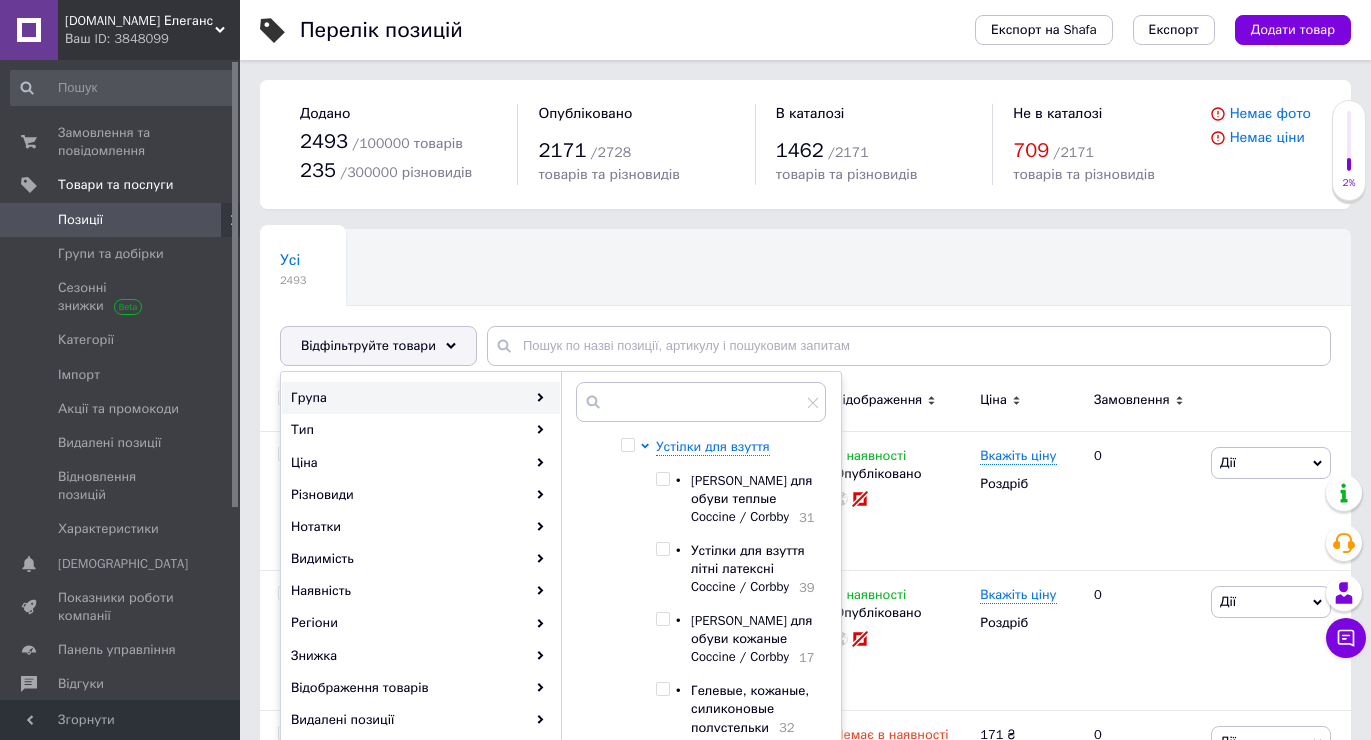 click on "Устілки для взуття літні латексні Coccine / Corbby" at bounding box center (748, 568) 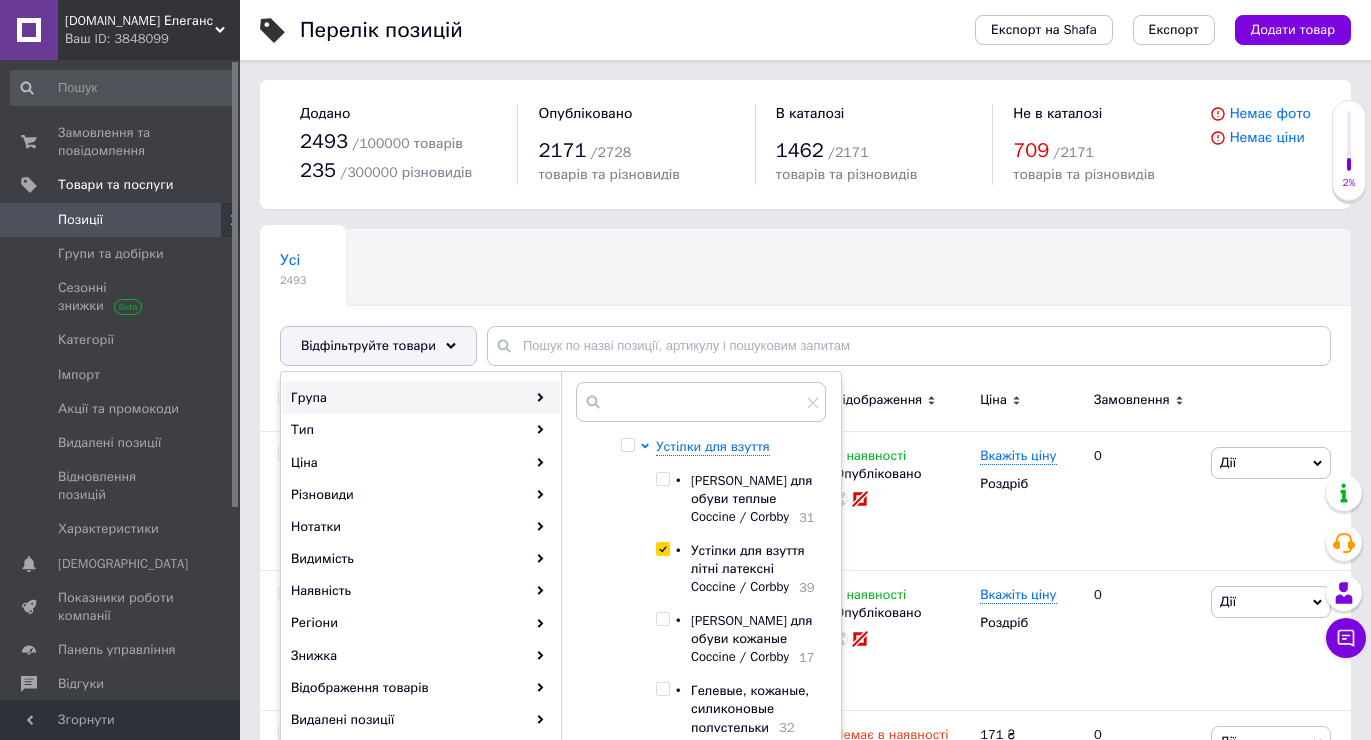 checkbox on "true" 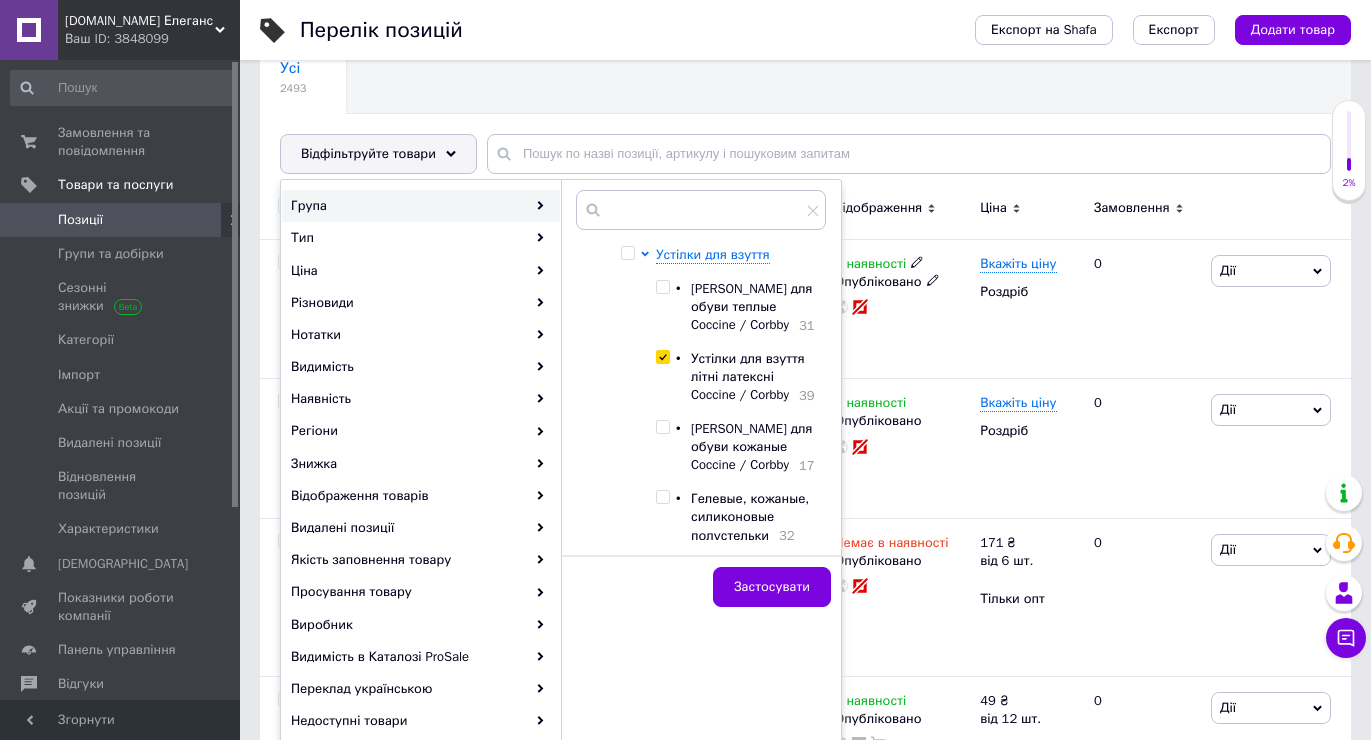 scroll, scrollTop: 200, scrollLeft: 0, axis: vertical 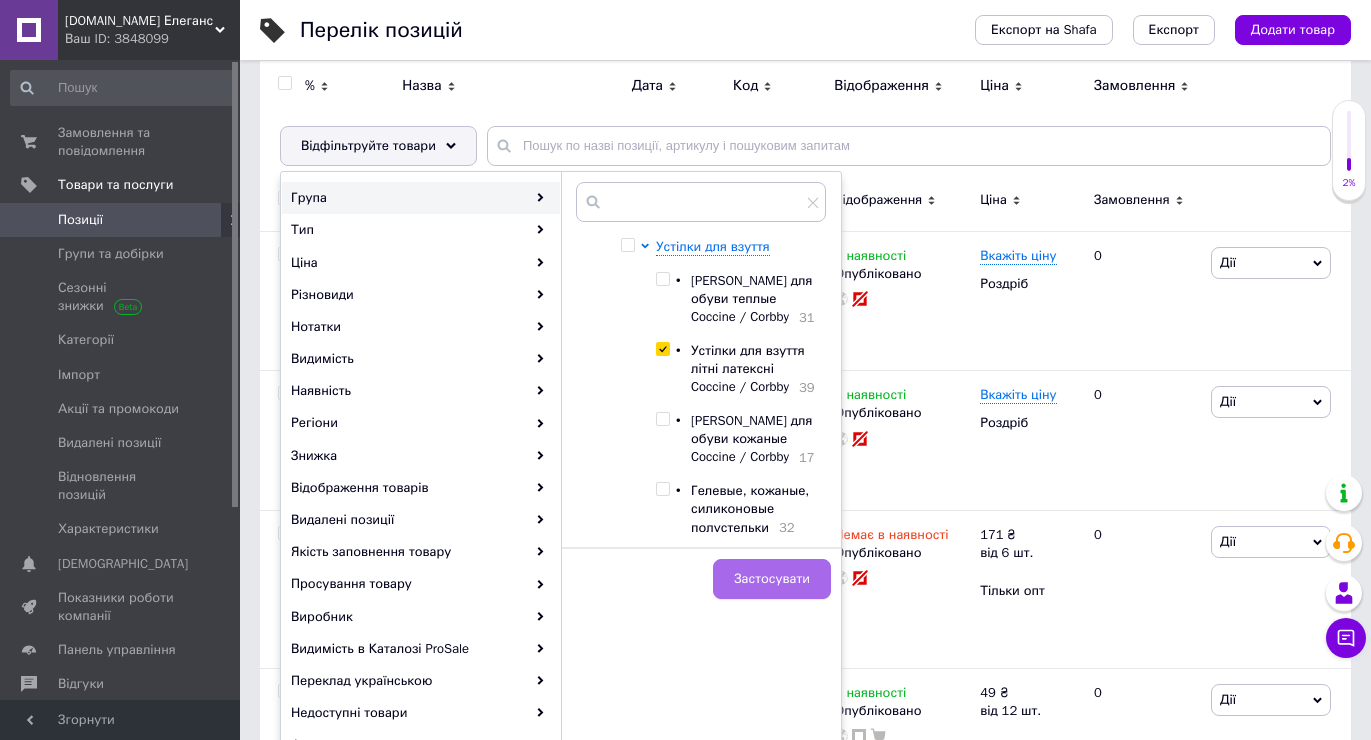 click on "Застосувати" at bounding box center (772, 579) 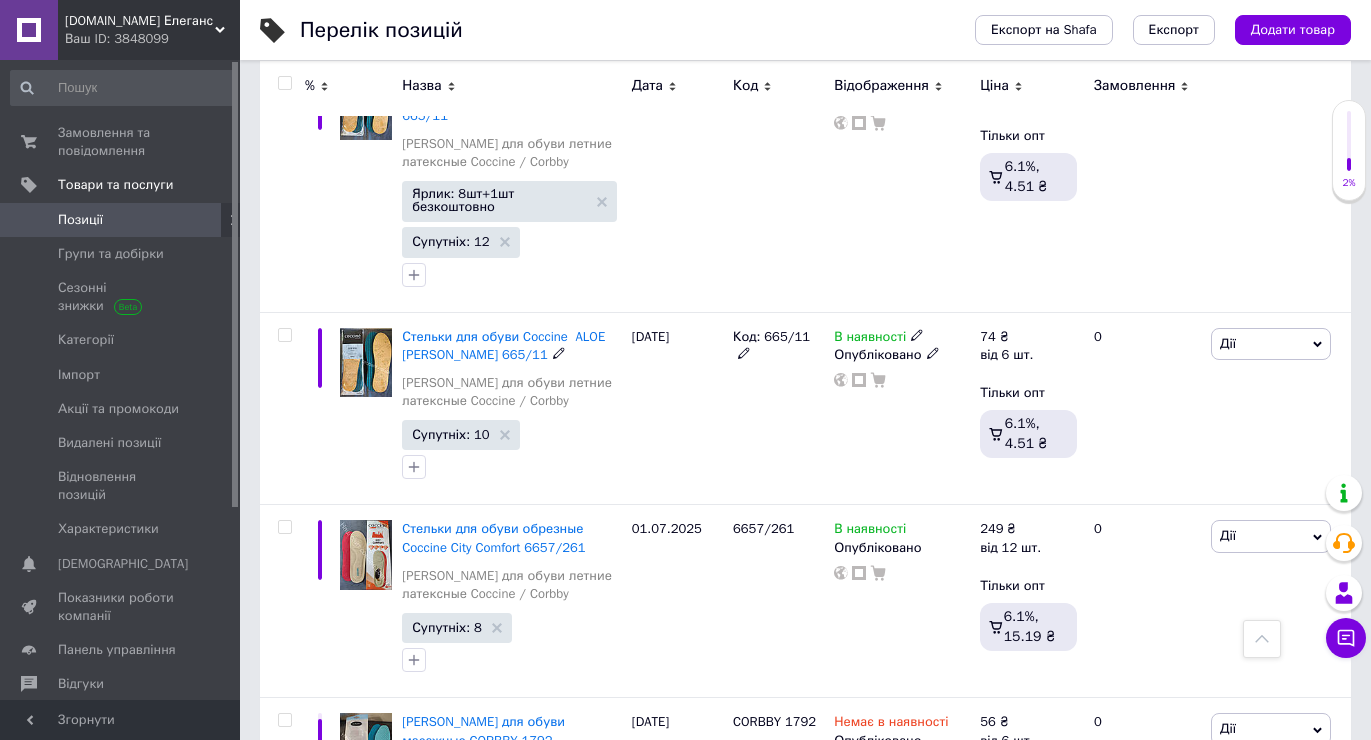 scroll, scrollTop: 4000, scrollLeft: 0, axis: vertical 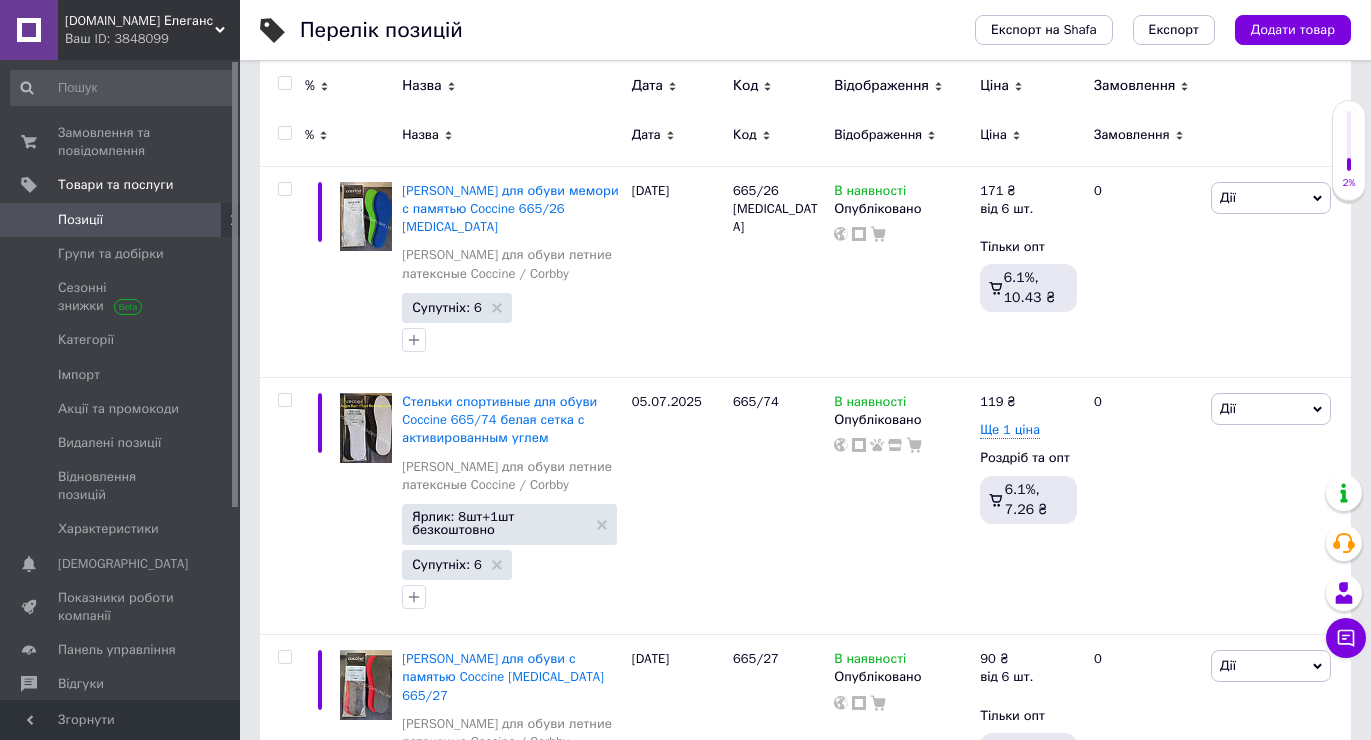 click on "Позиції" at bounding box center [80, 220] 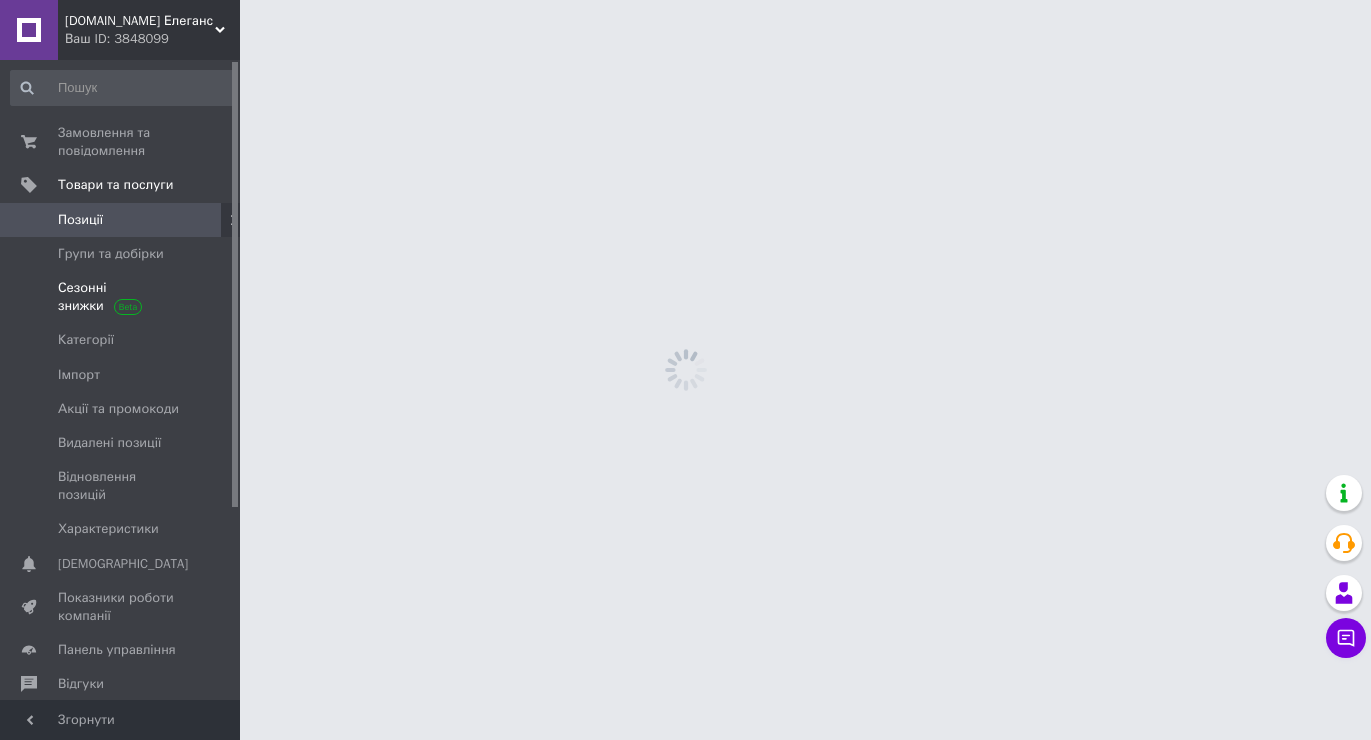 scroll, scrollTop: 0, scrollLeft: 0, axis: both 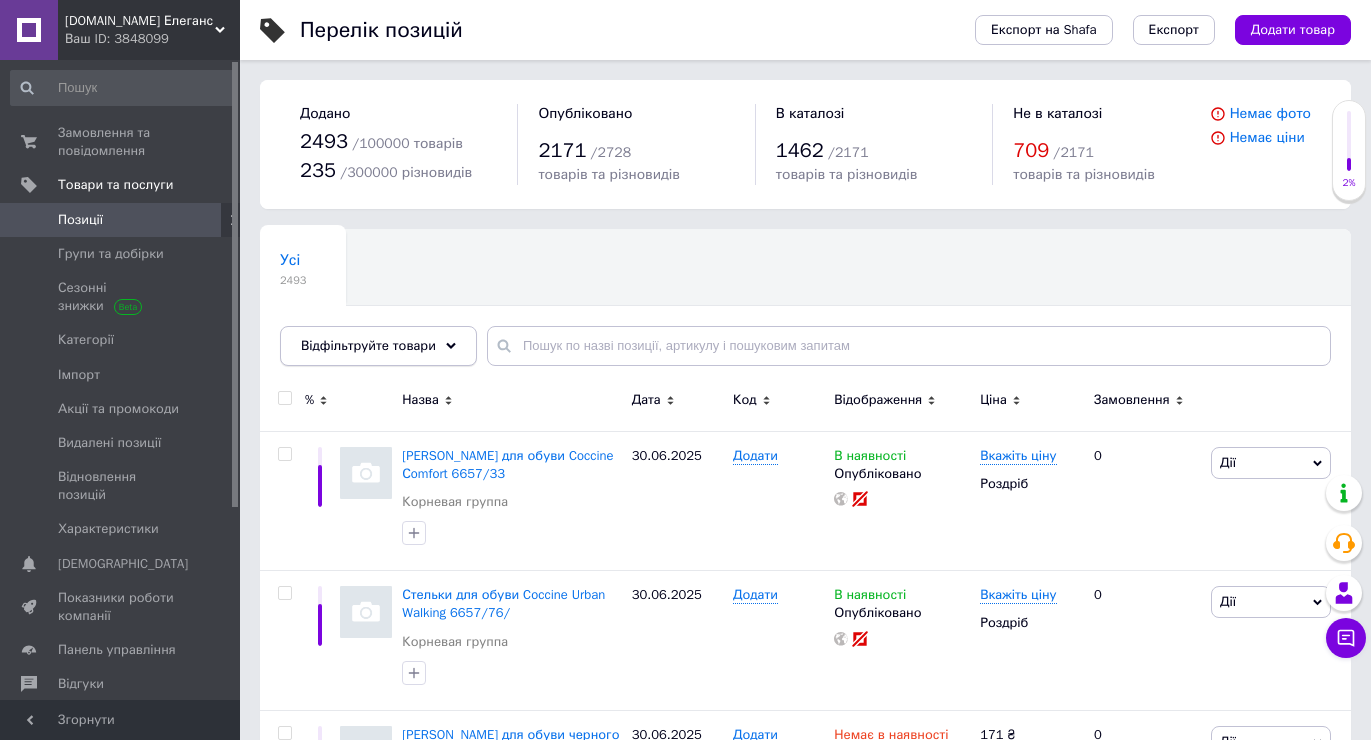 click 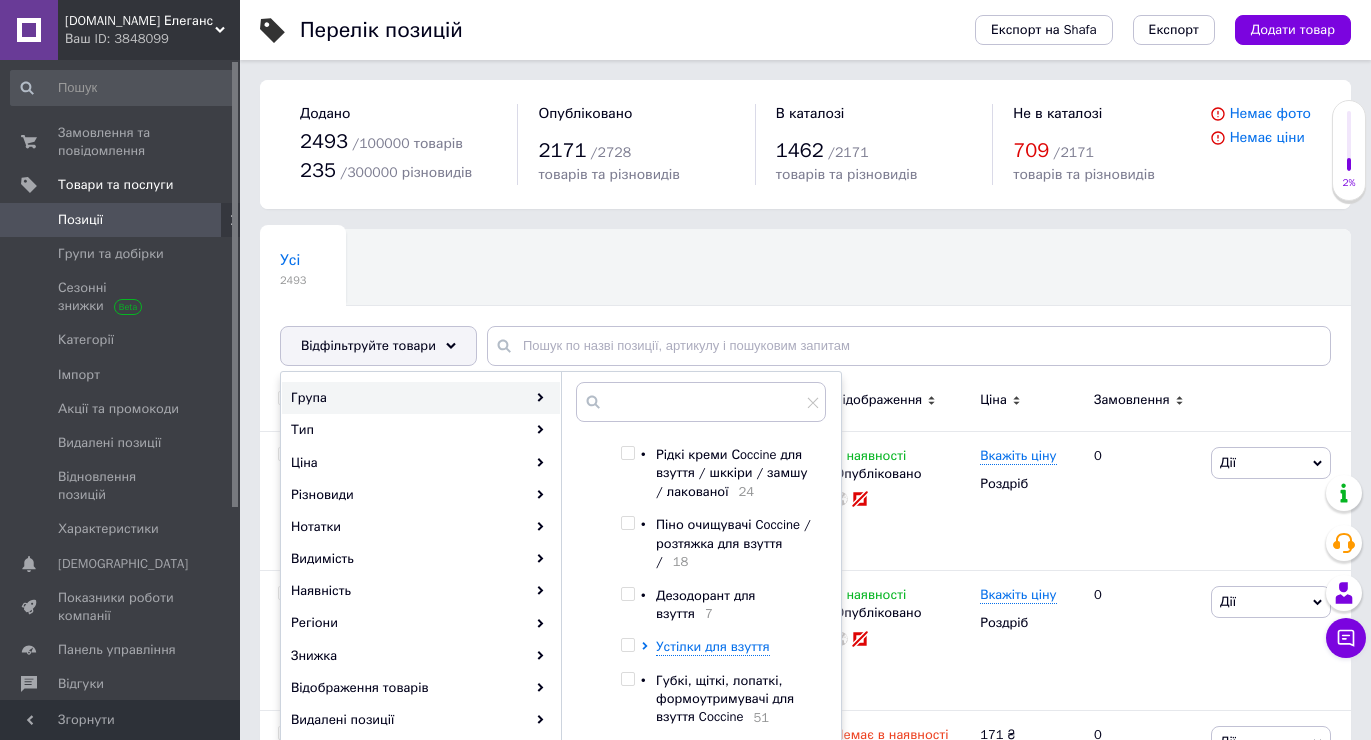 scroll, scrollTop: 1100, scrollLeft: 0, axis: vertical 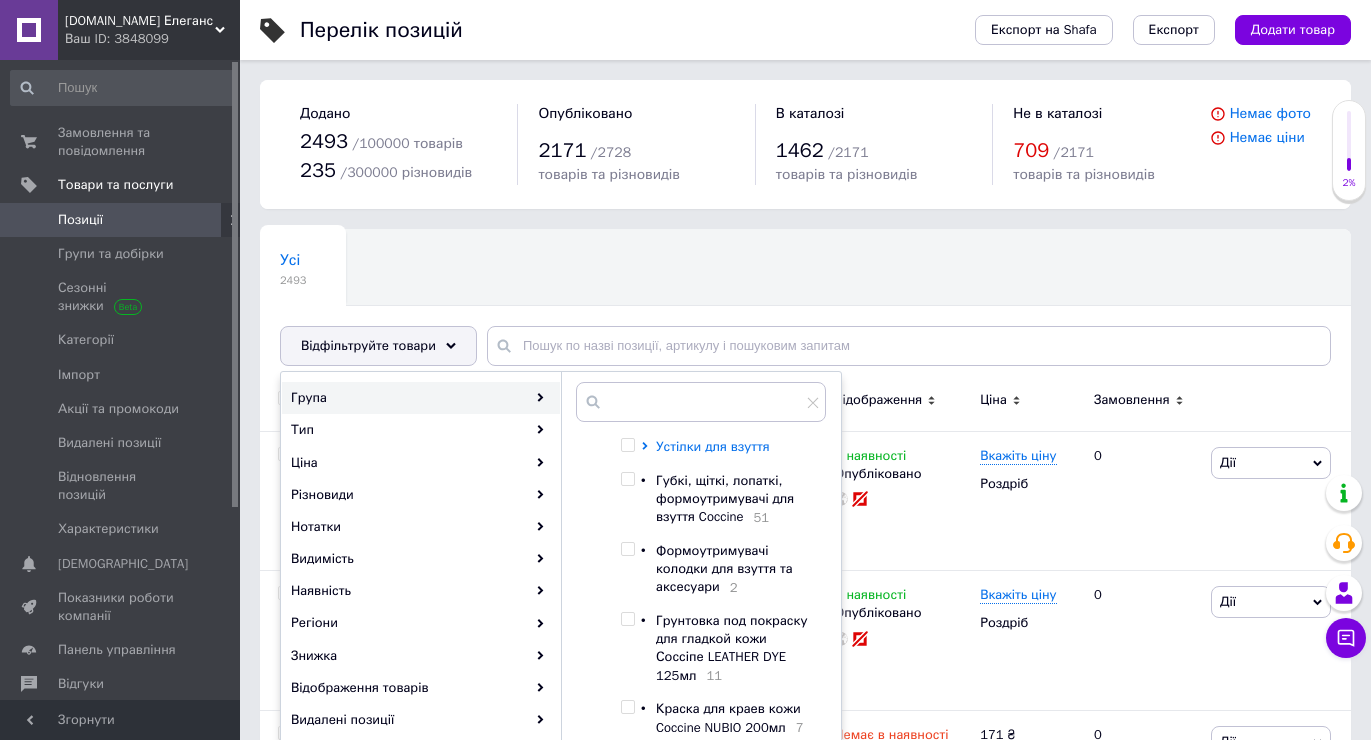 click on "Устілки для взуття" at bounding box center [713, 446] 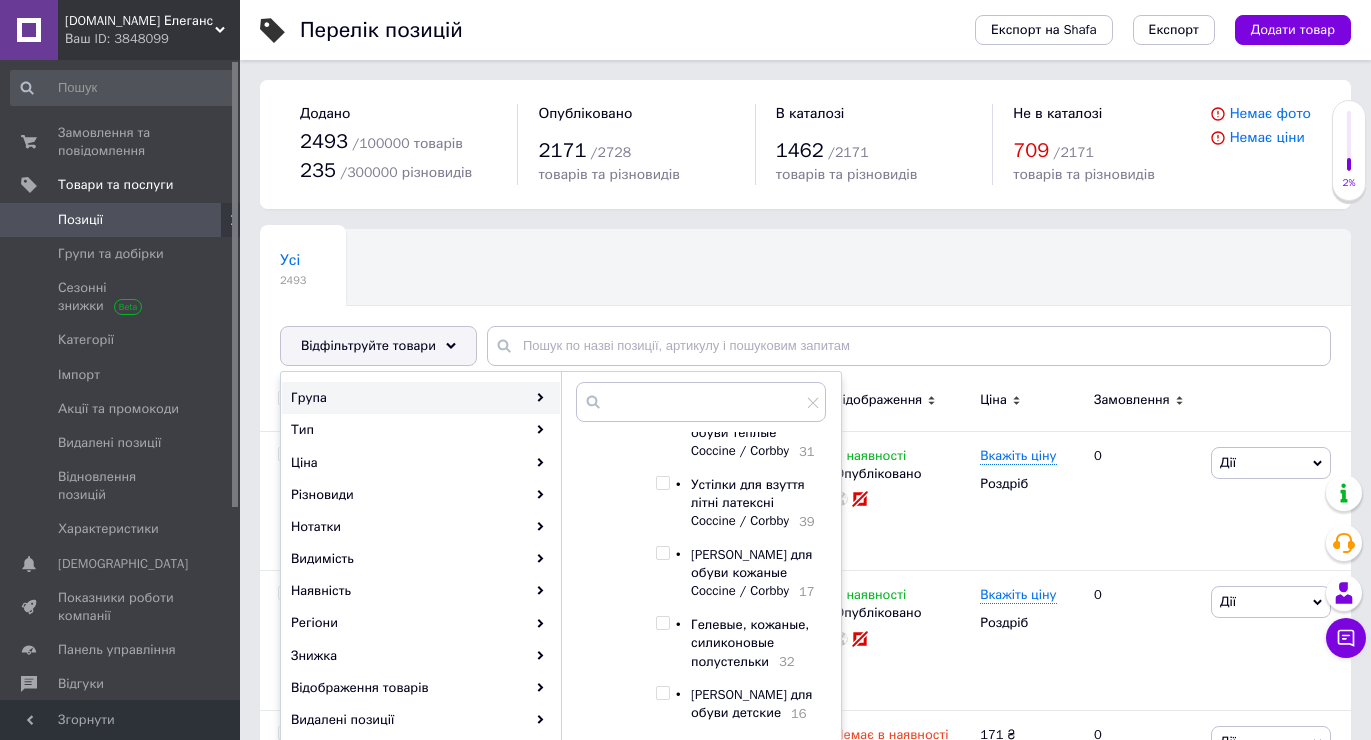 scroll, scrollTop: 1200, scrollLeft: 0, axis: vertical 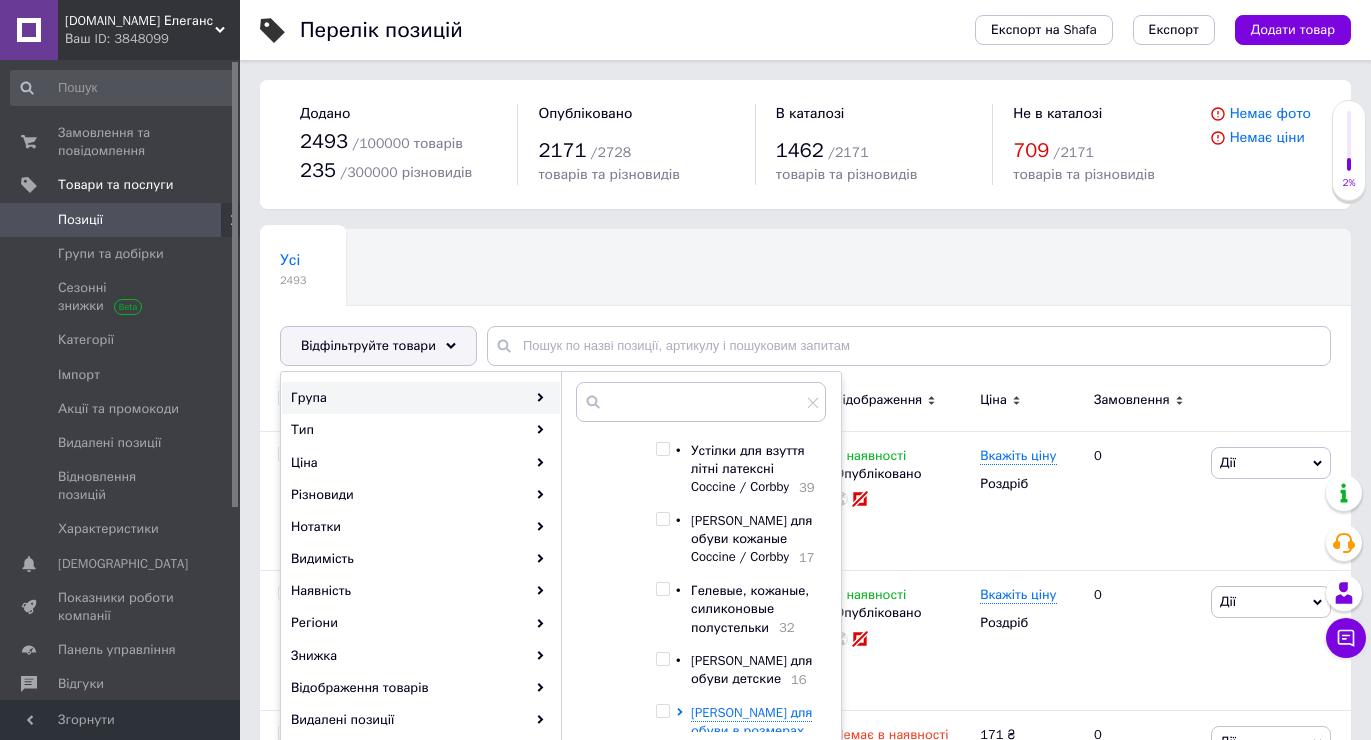 click on "[PERSON_NAME] для обуви кожаные Coccine / Corbby" at bounding box center [751, 538] 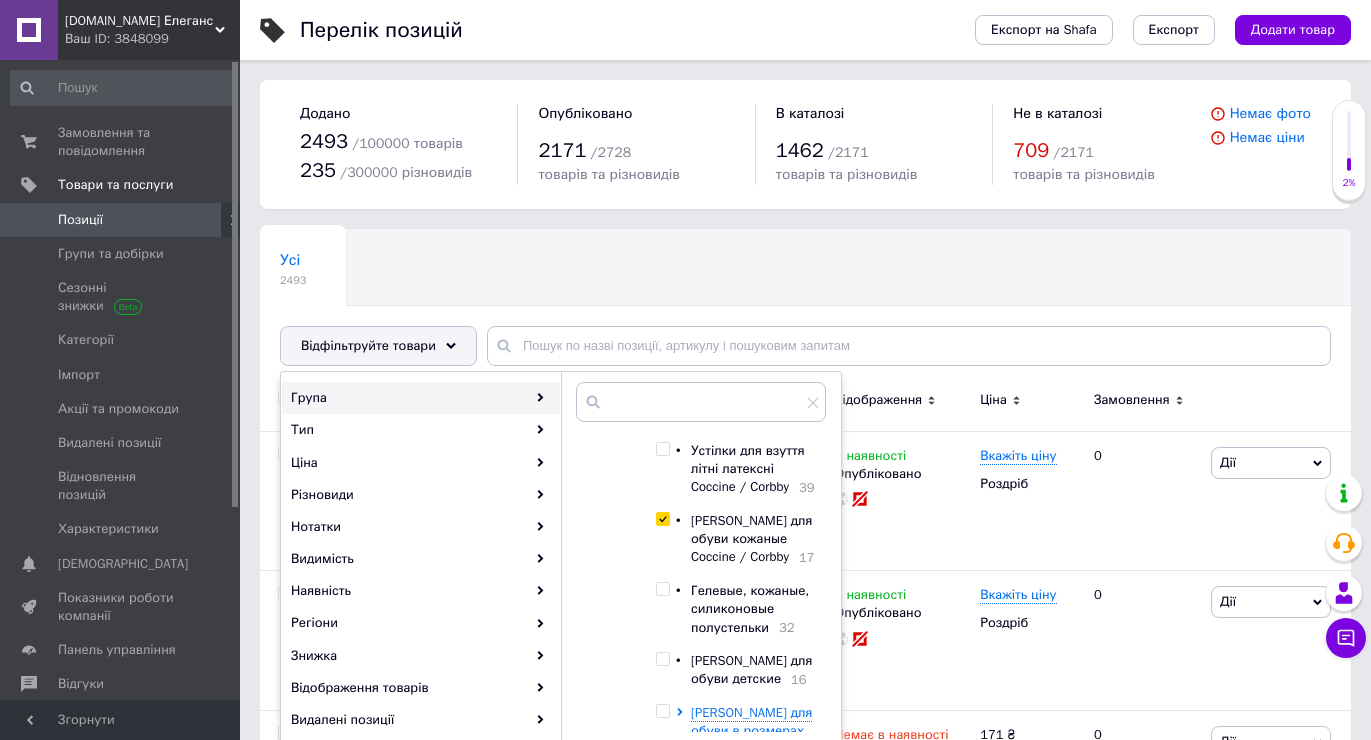 checkbox on "true" 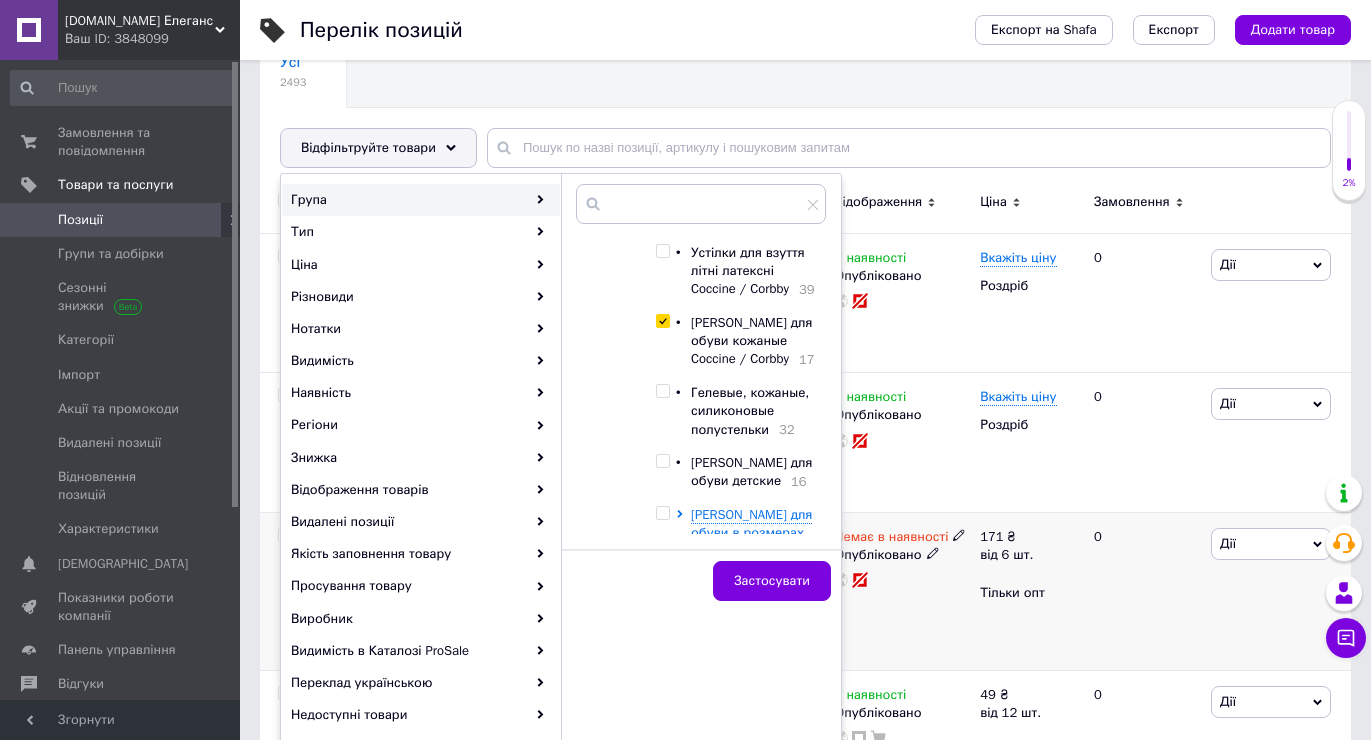 scroll, scrollTop: 200, scrollLeft: 0, axis: vertical 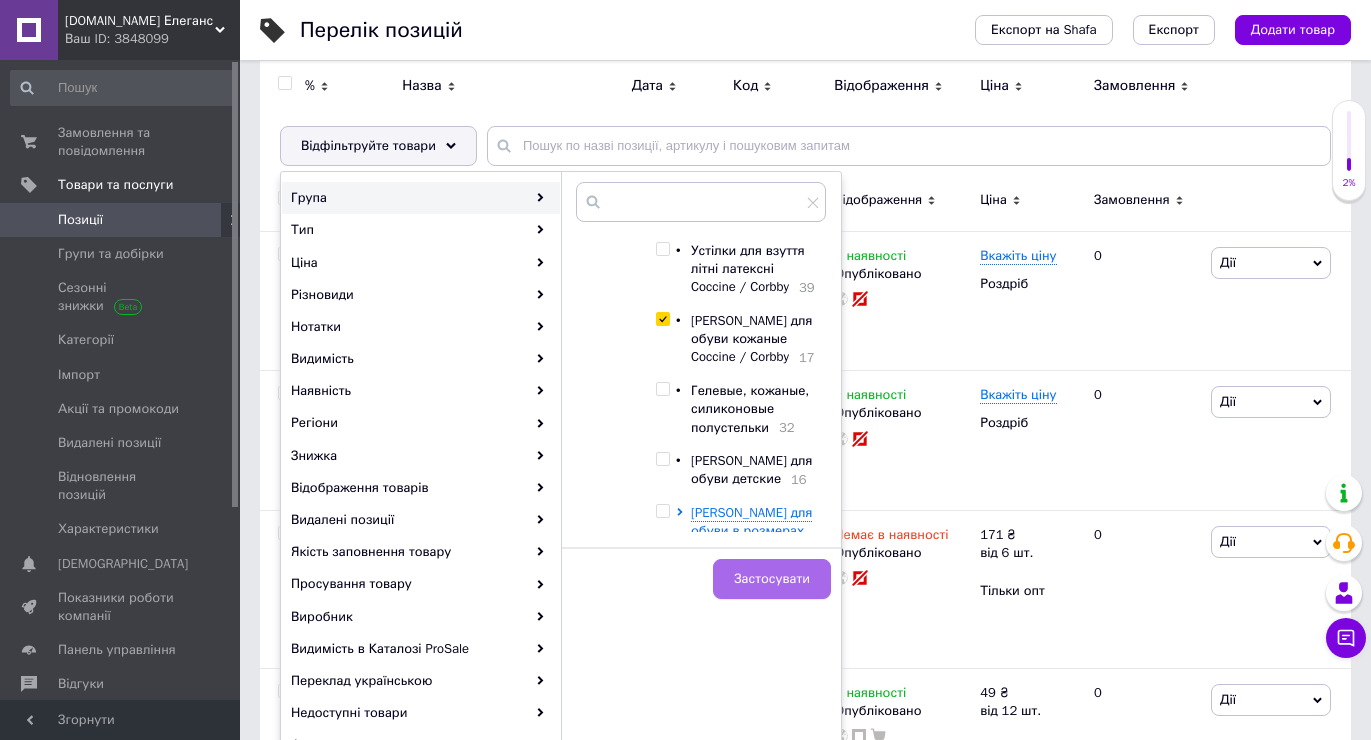 click on "Застосувати" at bounding box center [772, 579] 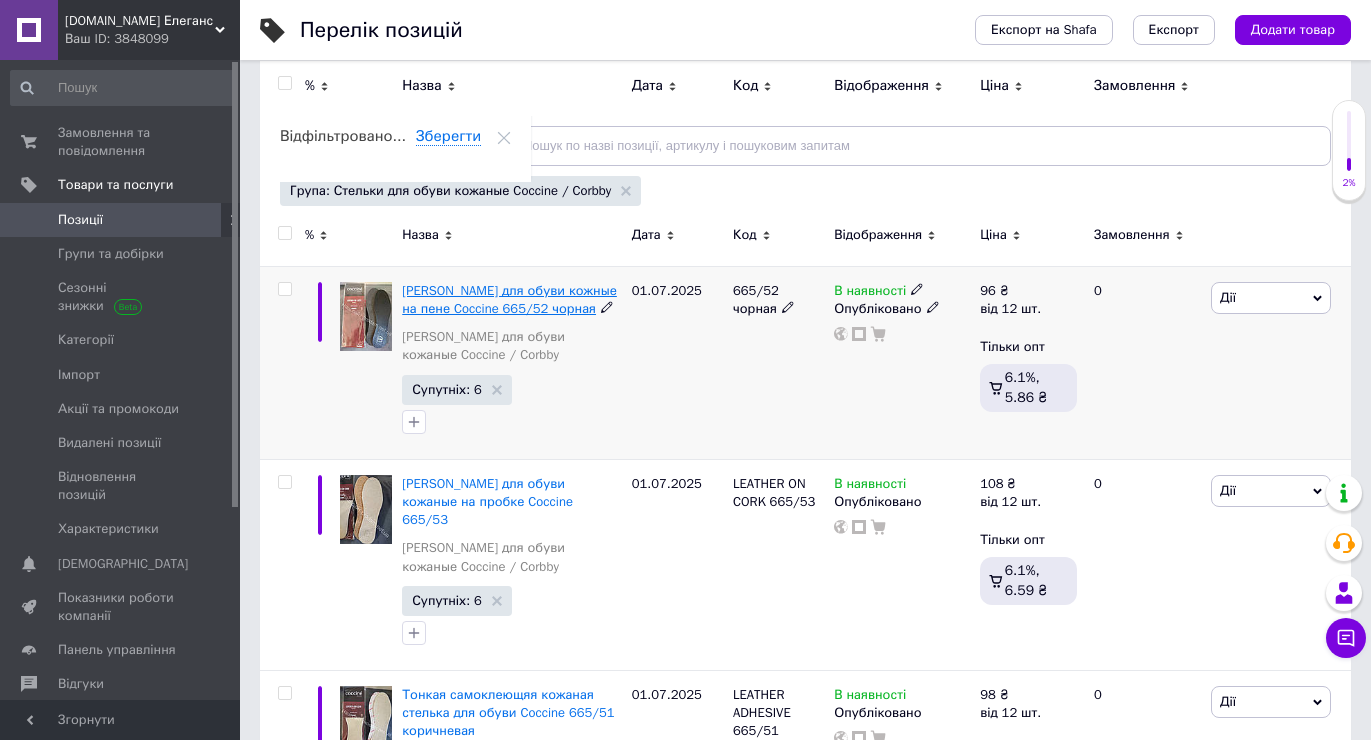 drag, startPoint x: 446, startPoint y: 297, endPoint x: 433, endPoint y: 291, distance: 14.3178215 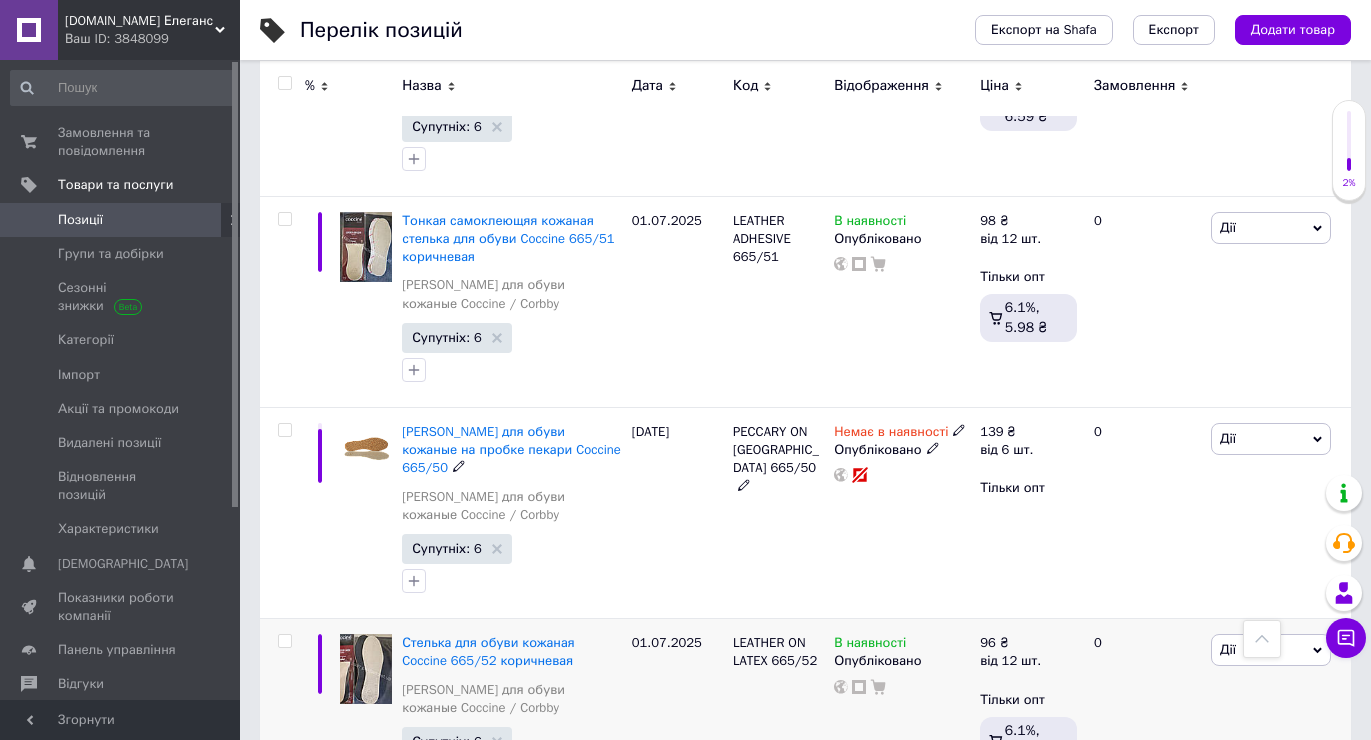 scroll, scrollTop: 800, scrollLeft: 0, axis: vertical 